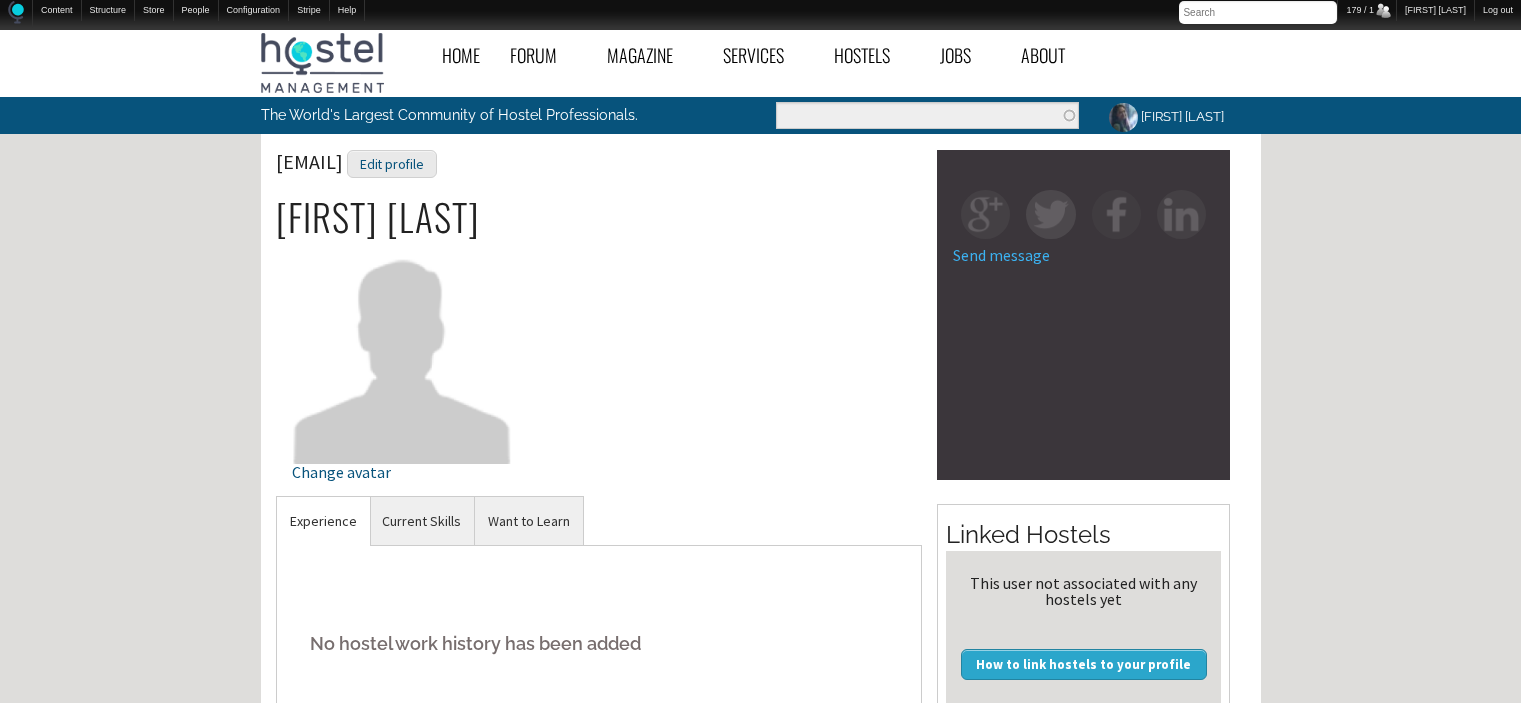 scroll, scrollTop: 0, scrollLeft: 0, axis: both 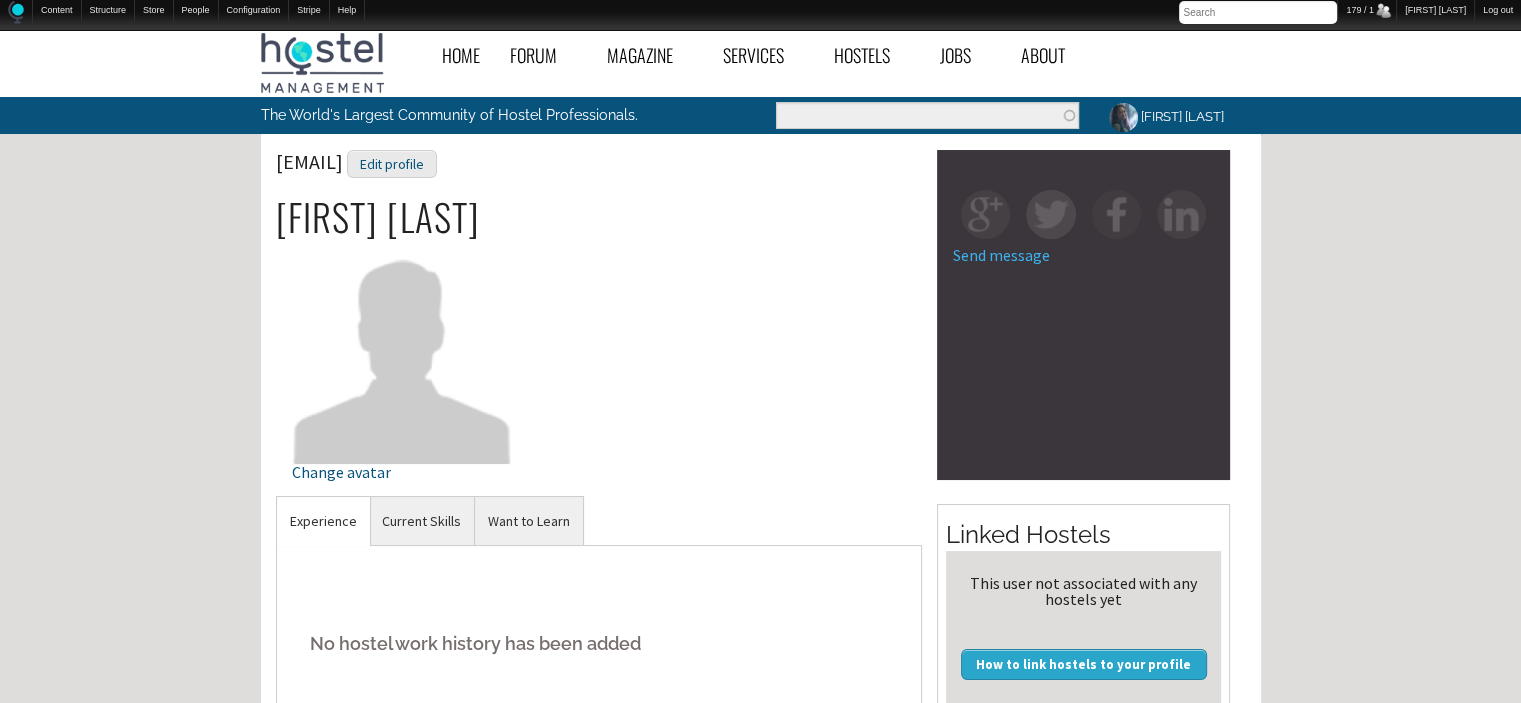 drag, startPoint x: 508, startPoint y: 161, endPoint x: 271, endPoint y: 156, distance: 237.05273 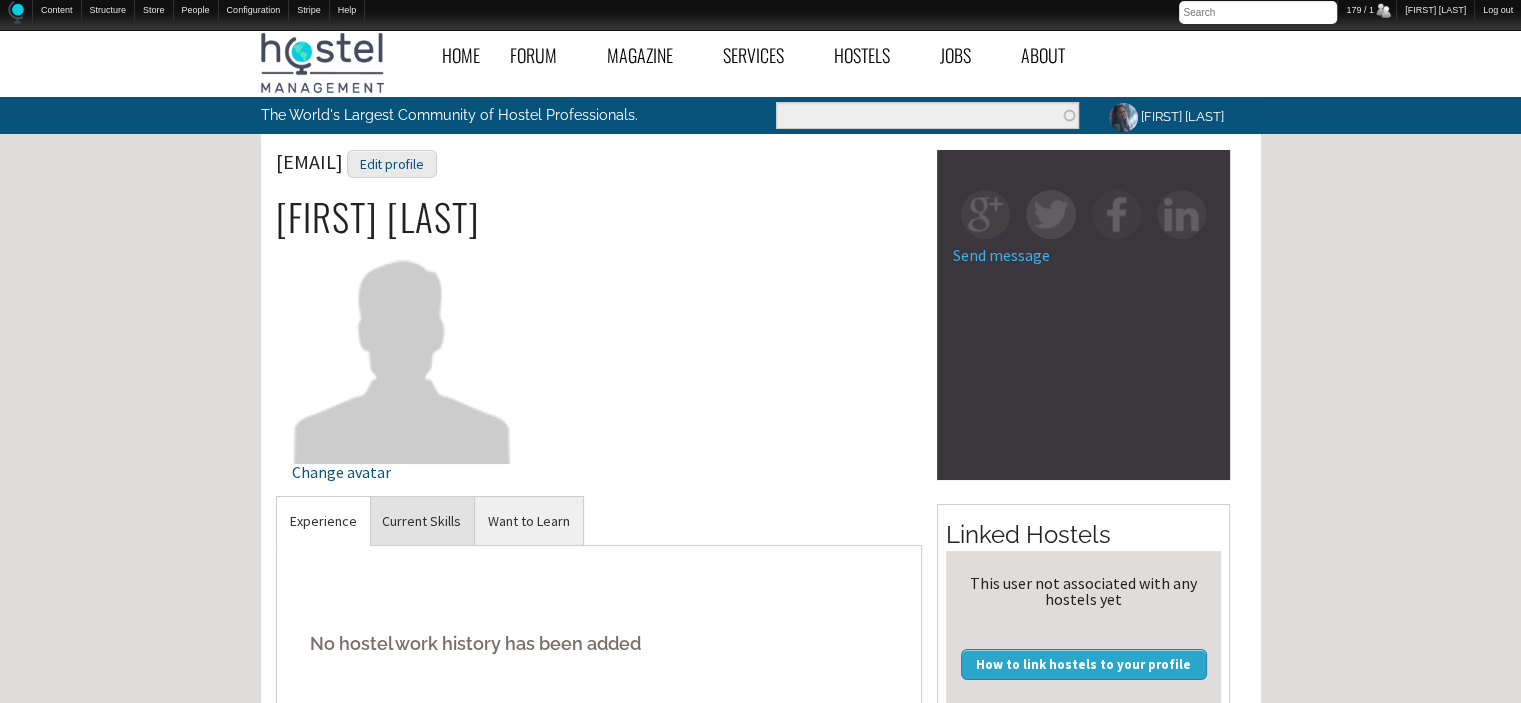 click on "Current Skills" at bounding box center [323, 521] 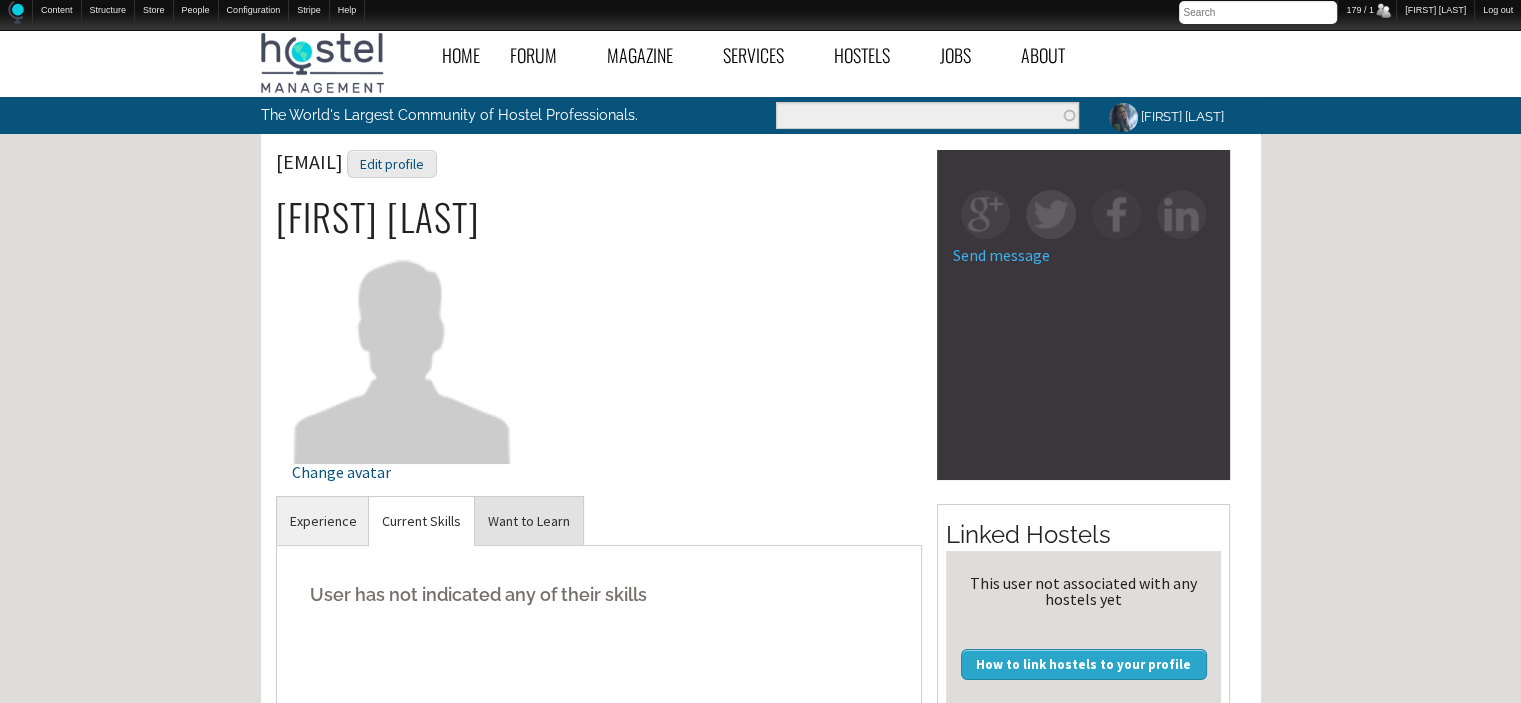 click on "Want to Learn" at bounding box center (323, 521) 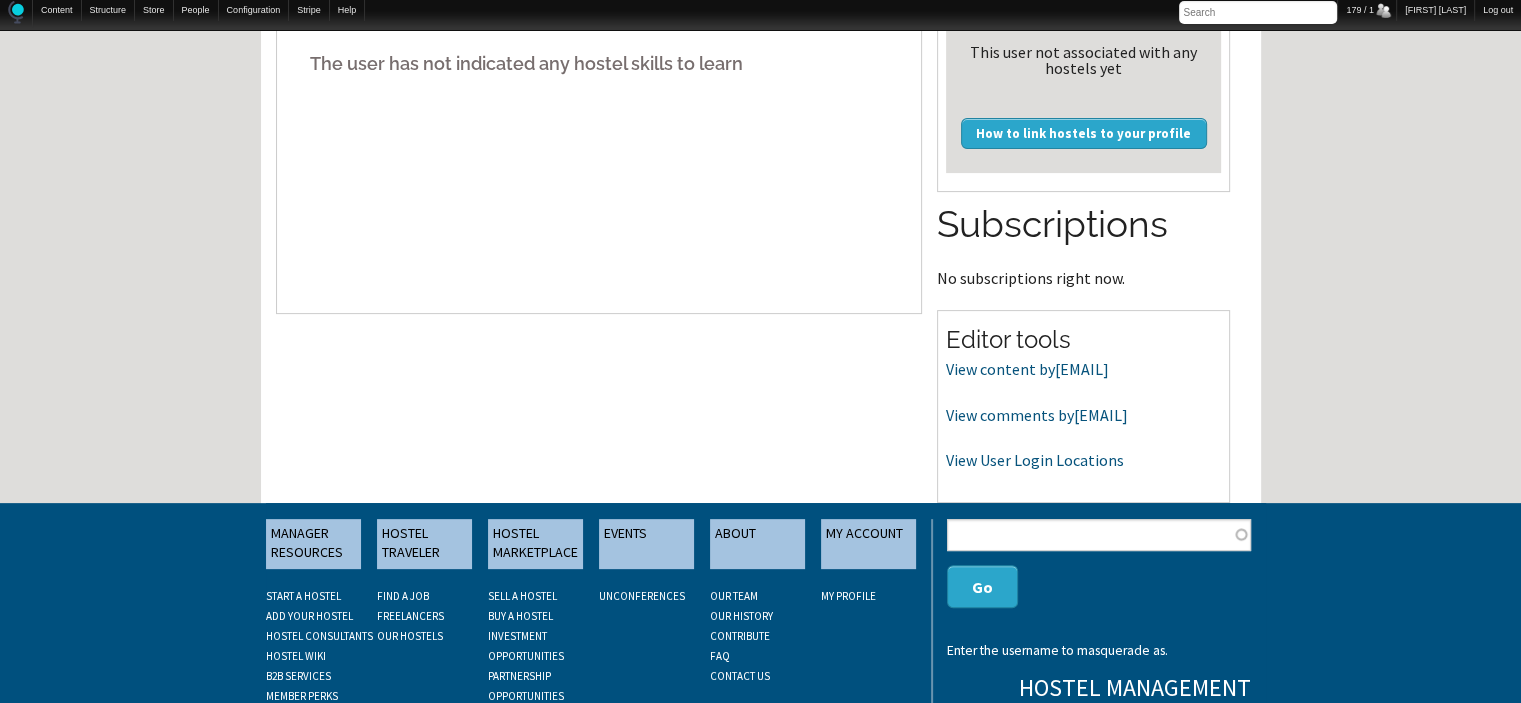 scroll, scrollTop: 534, scrollLeft: 0, axis: vertical 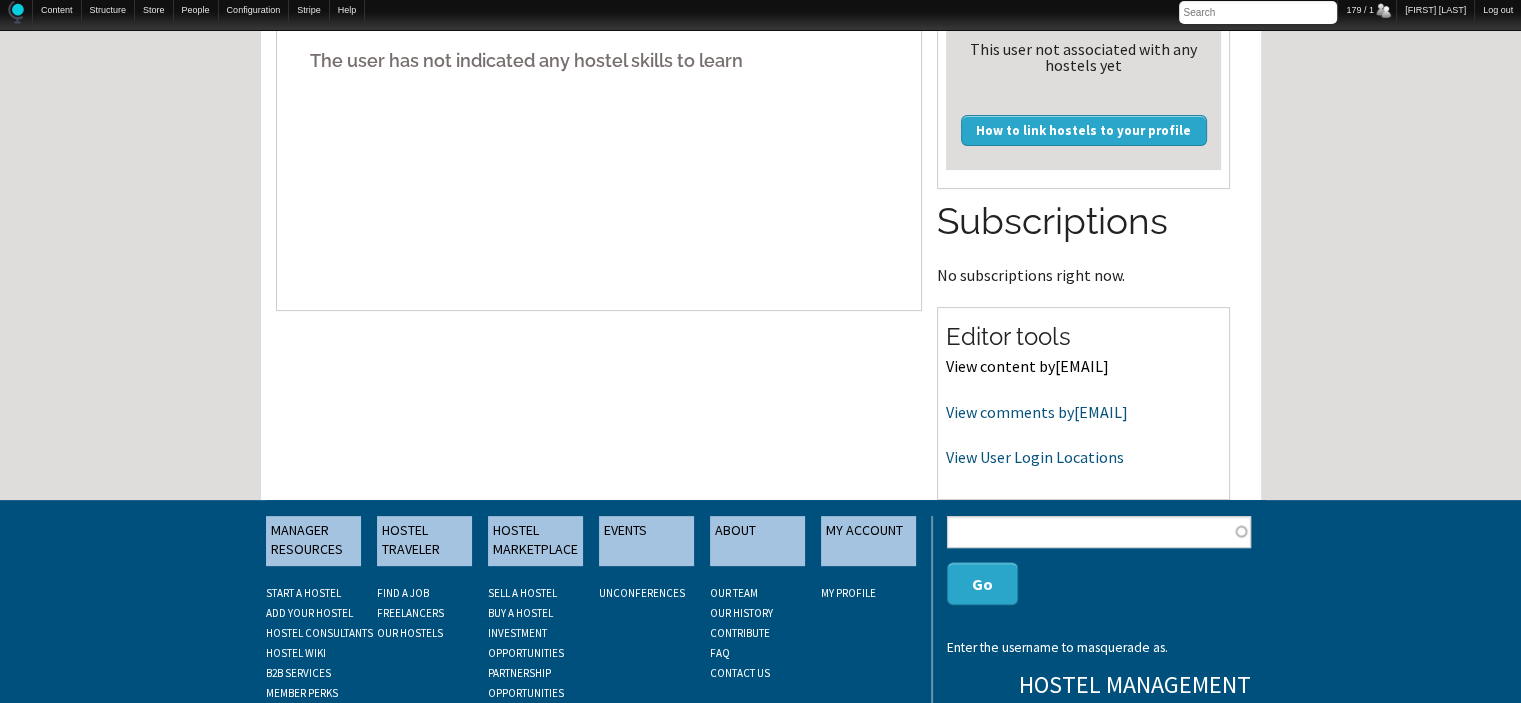 click on "View content by  johannanicolussi@yahoo.de" at bounding box center (1027, 366) 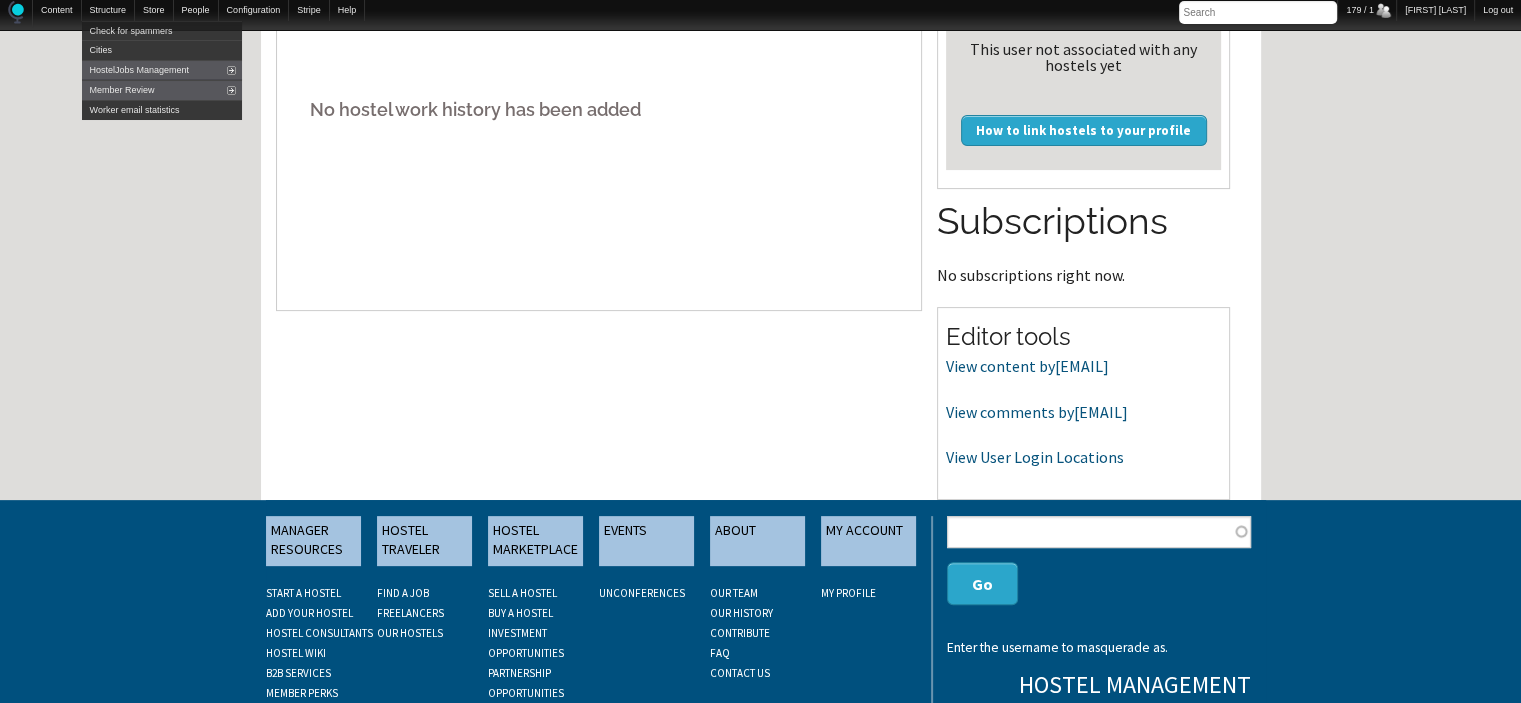 scroll, scrollTop: 534, scrollLeft: 0, axis: vertical 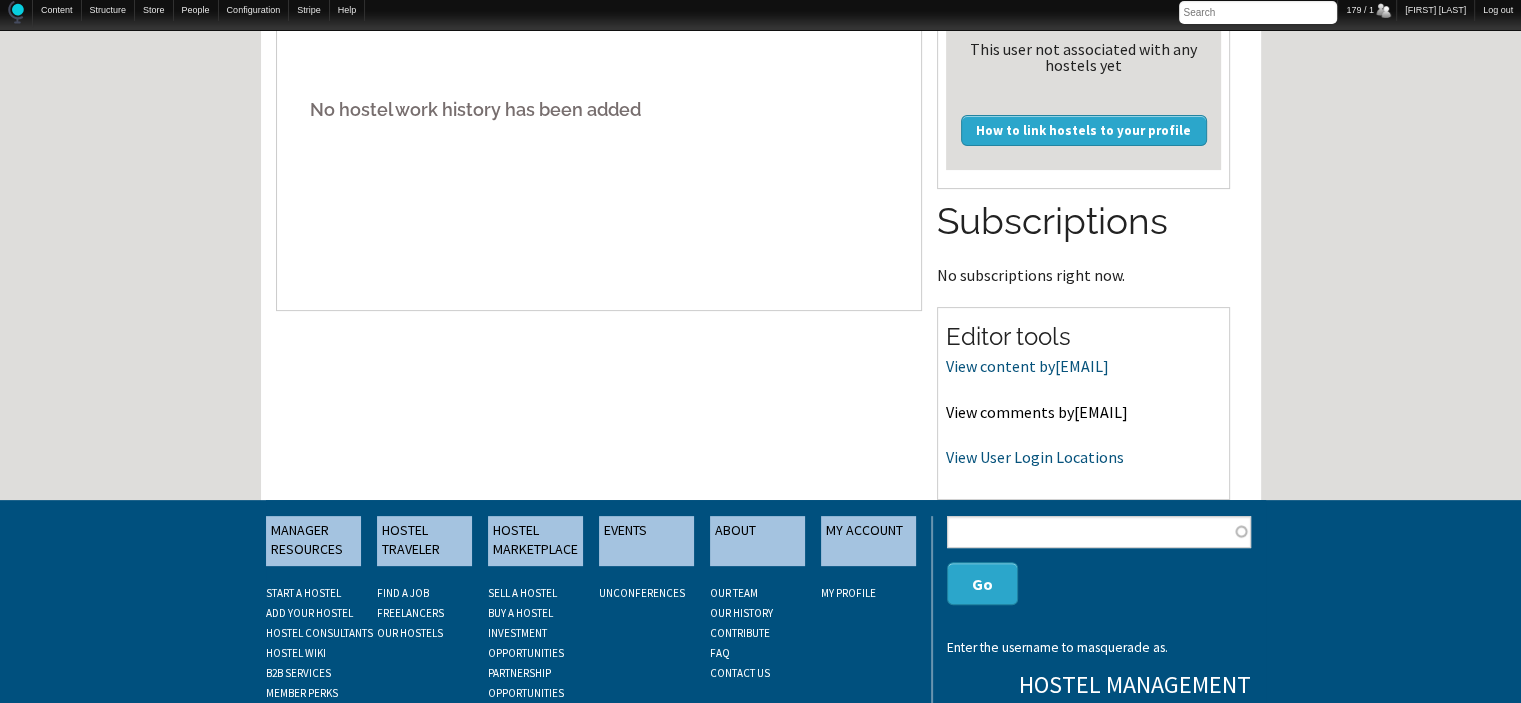click on "View comments by  johannanicolussi@yahoo.de" at bounding box center (1037, 412) 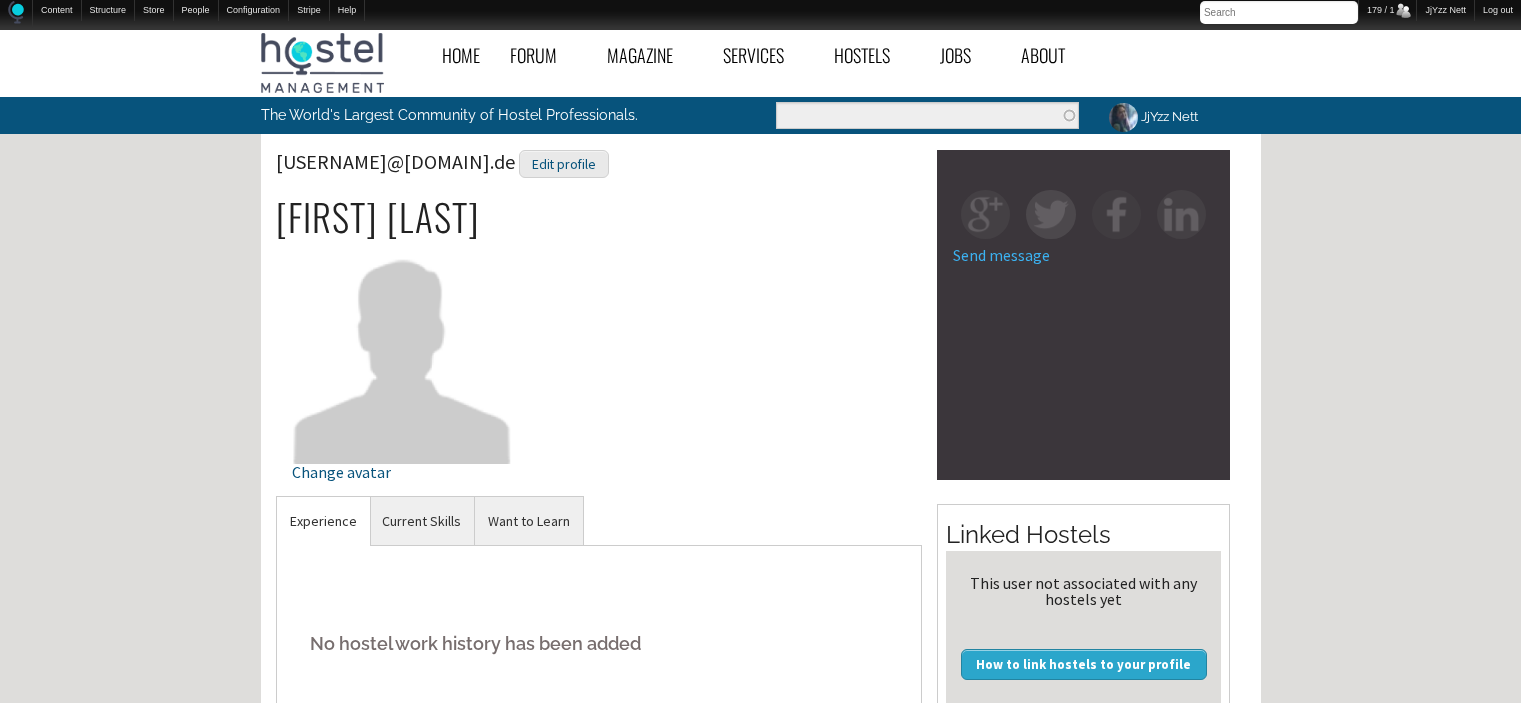 scroll, scrollTop: 534, scrollLeft: 0, axis: vertical 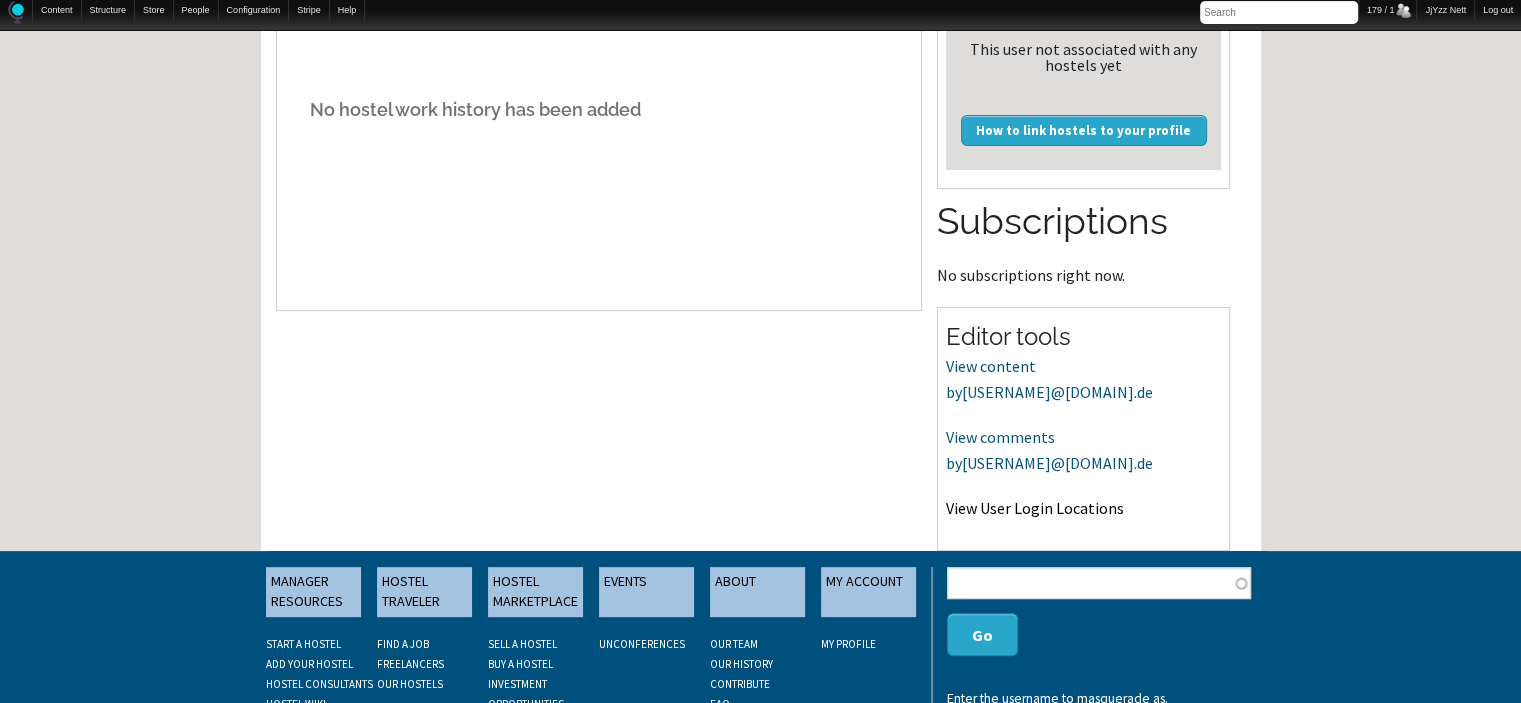 click on "View User Login Locations" at bounding box center [1035, 508] 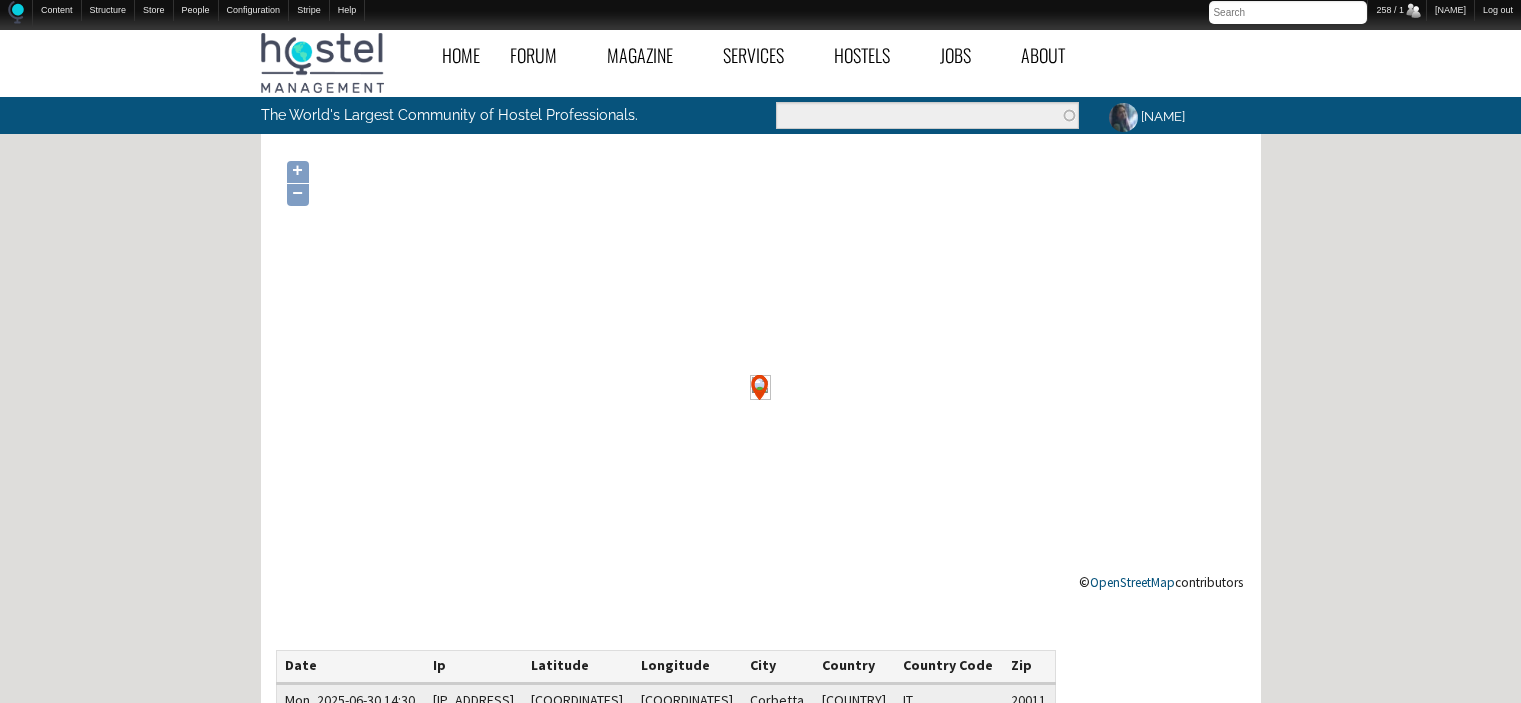 scroll, scrollTop: 0, scrollLeft: 0, axis: both 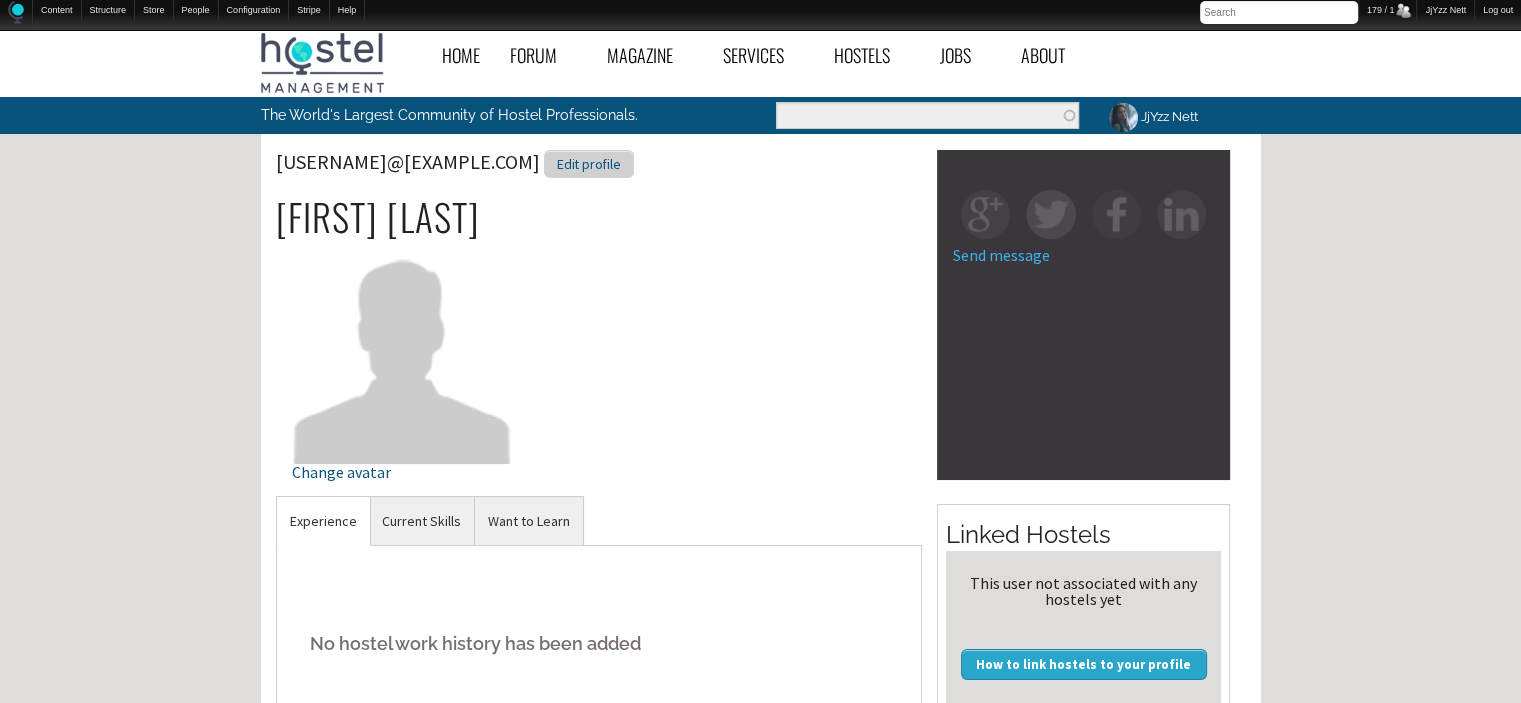 click on "Edit profile" at bounding box center (589, 164) 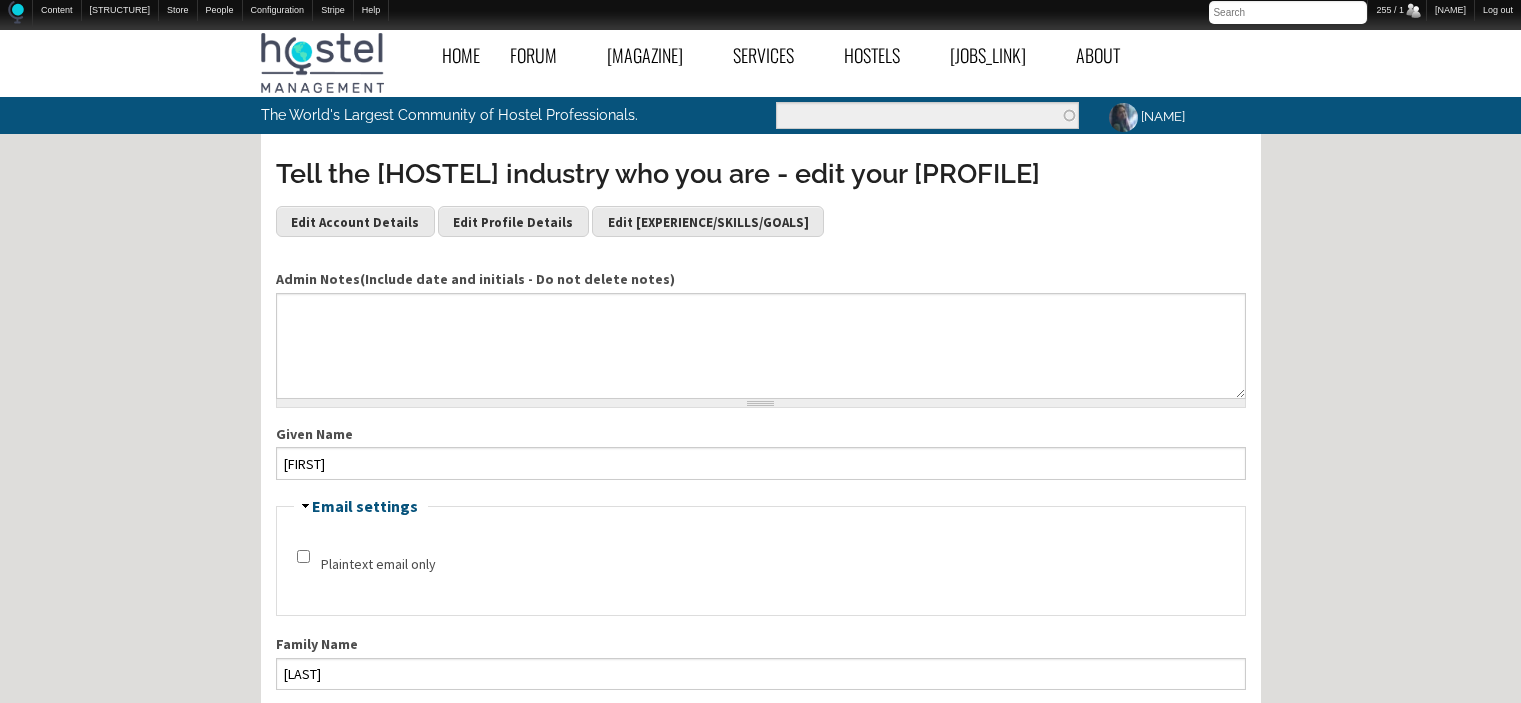 scroll, scrollTop: 0, scrollLeft: 0, axis: both 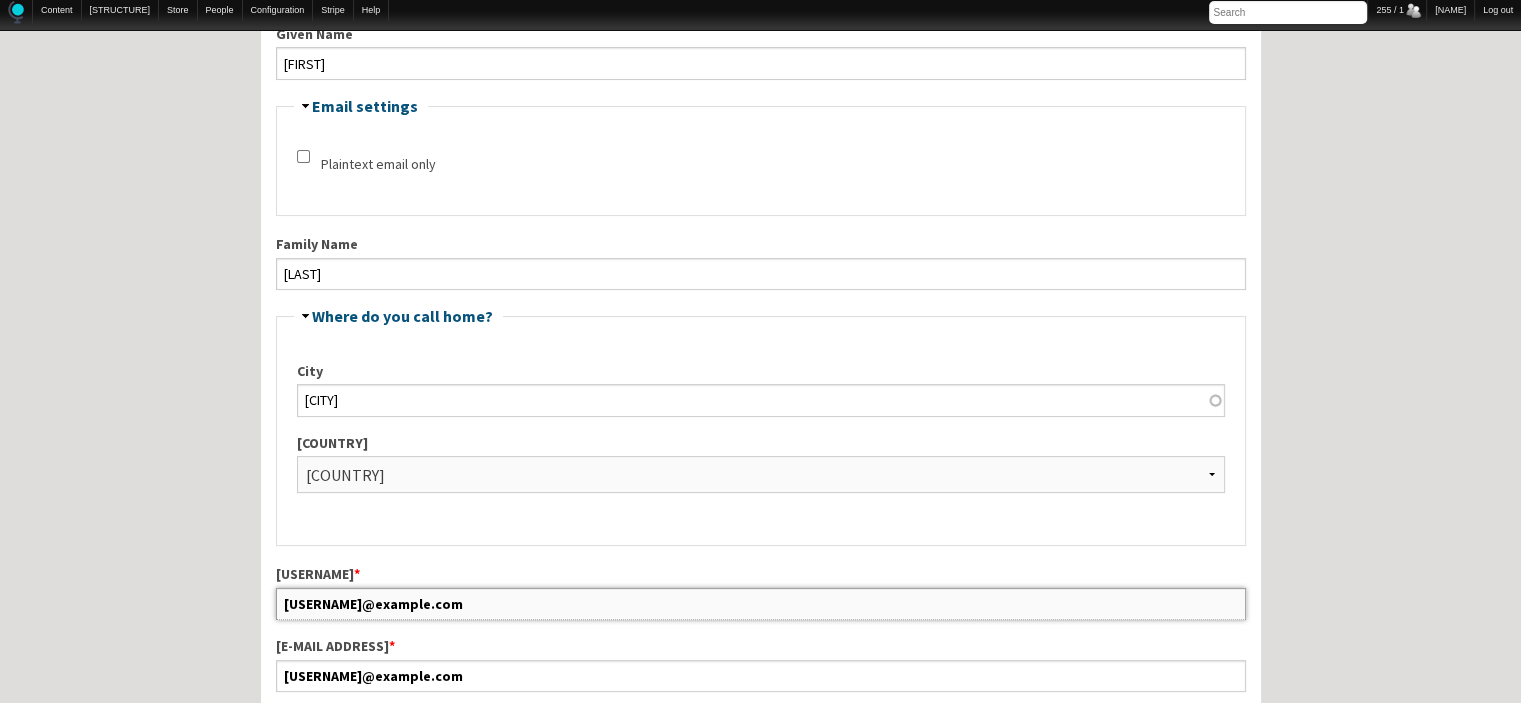 drag, startPoint x: 468, startPoint y: 591, endPoint x: 239, endPoint y: 591, distance: 229 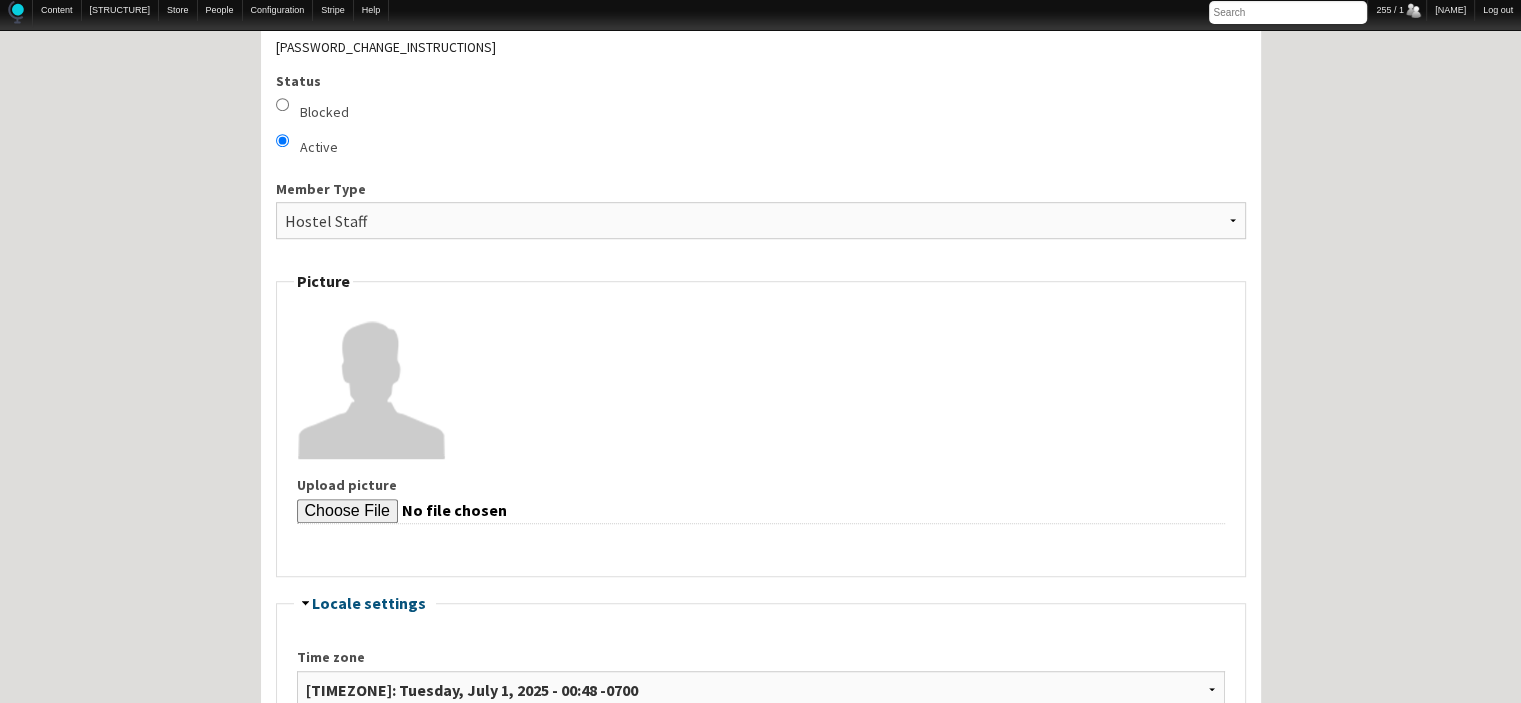 scroll, scrollTop: 1119, scrollLeft: 0, axis: vertical 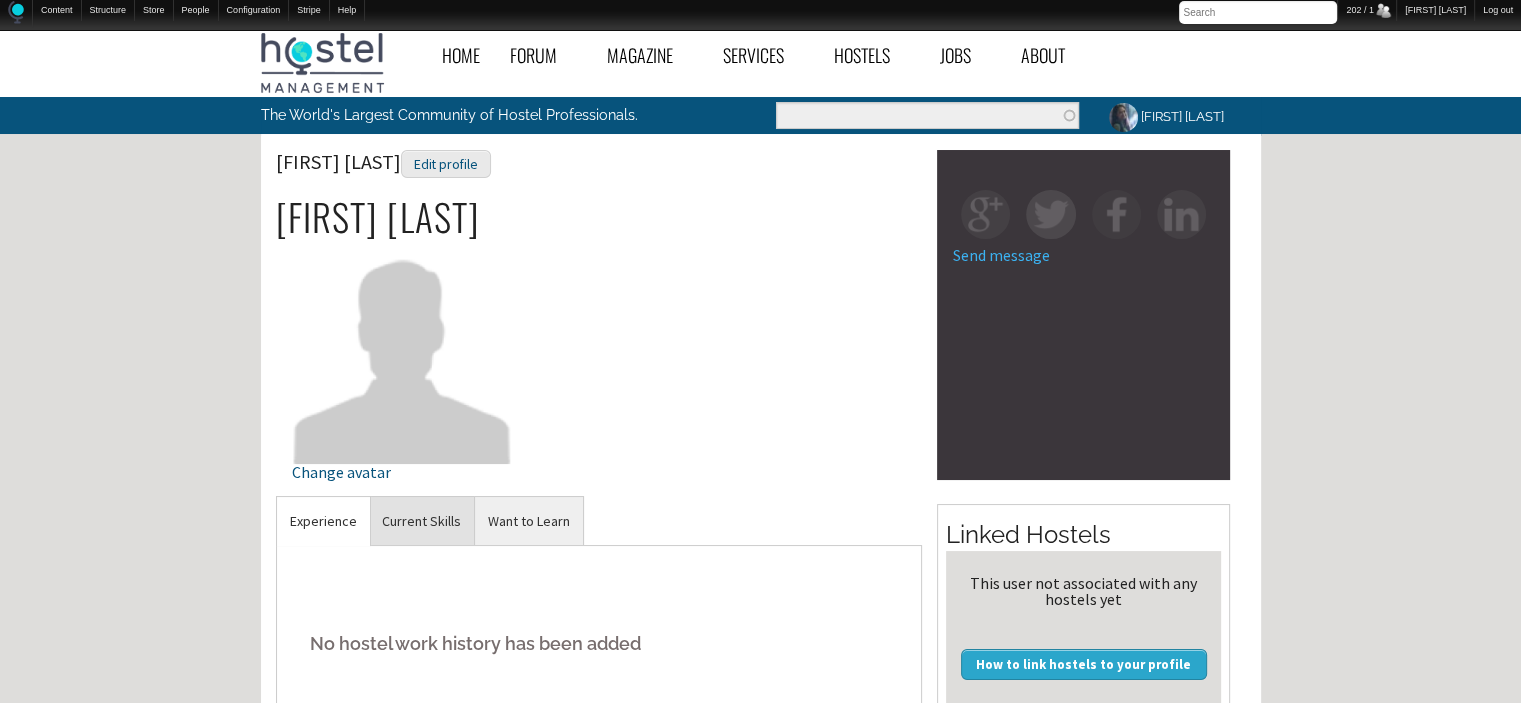 click on "Current Skills" at bounding box center (323, 521) 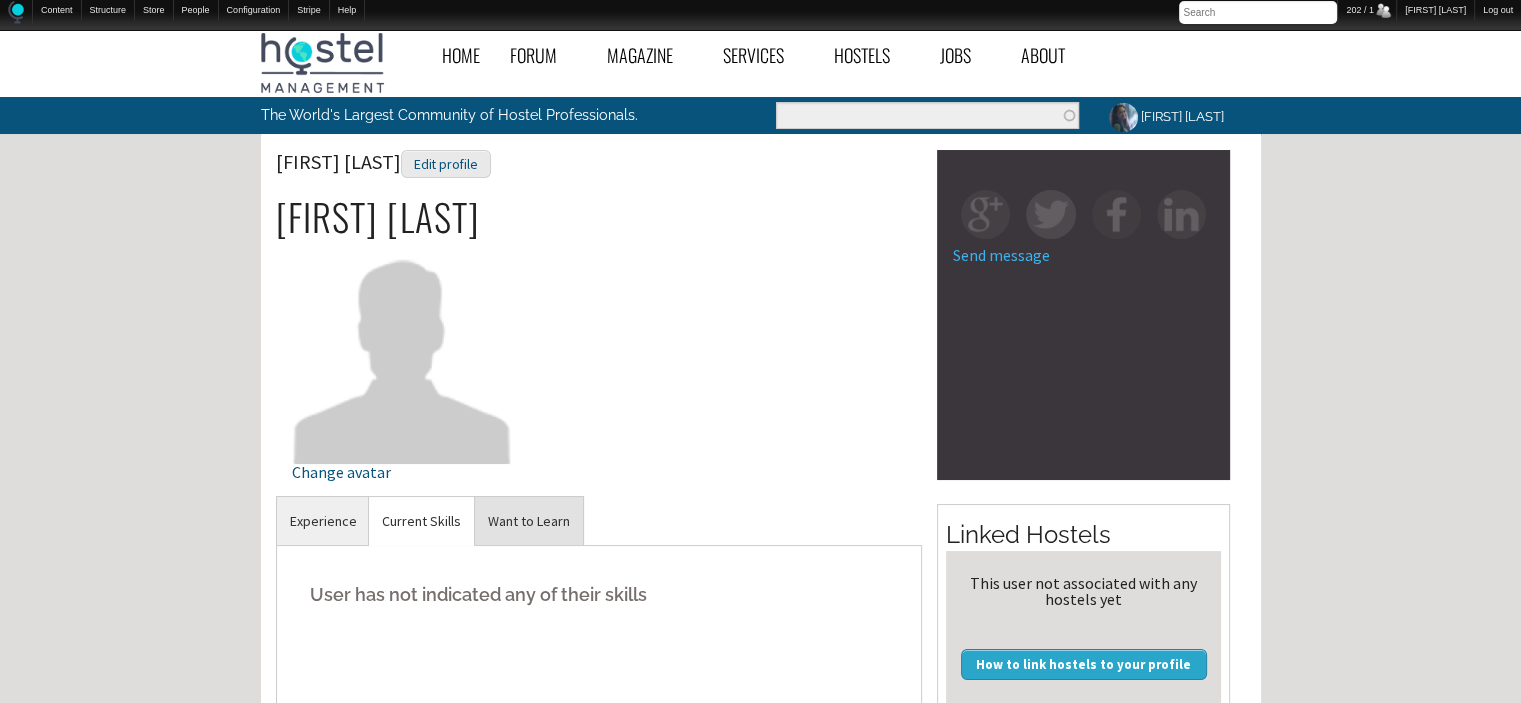 click on "Want to Learn" at bounding box center (323, 521) 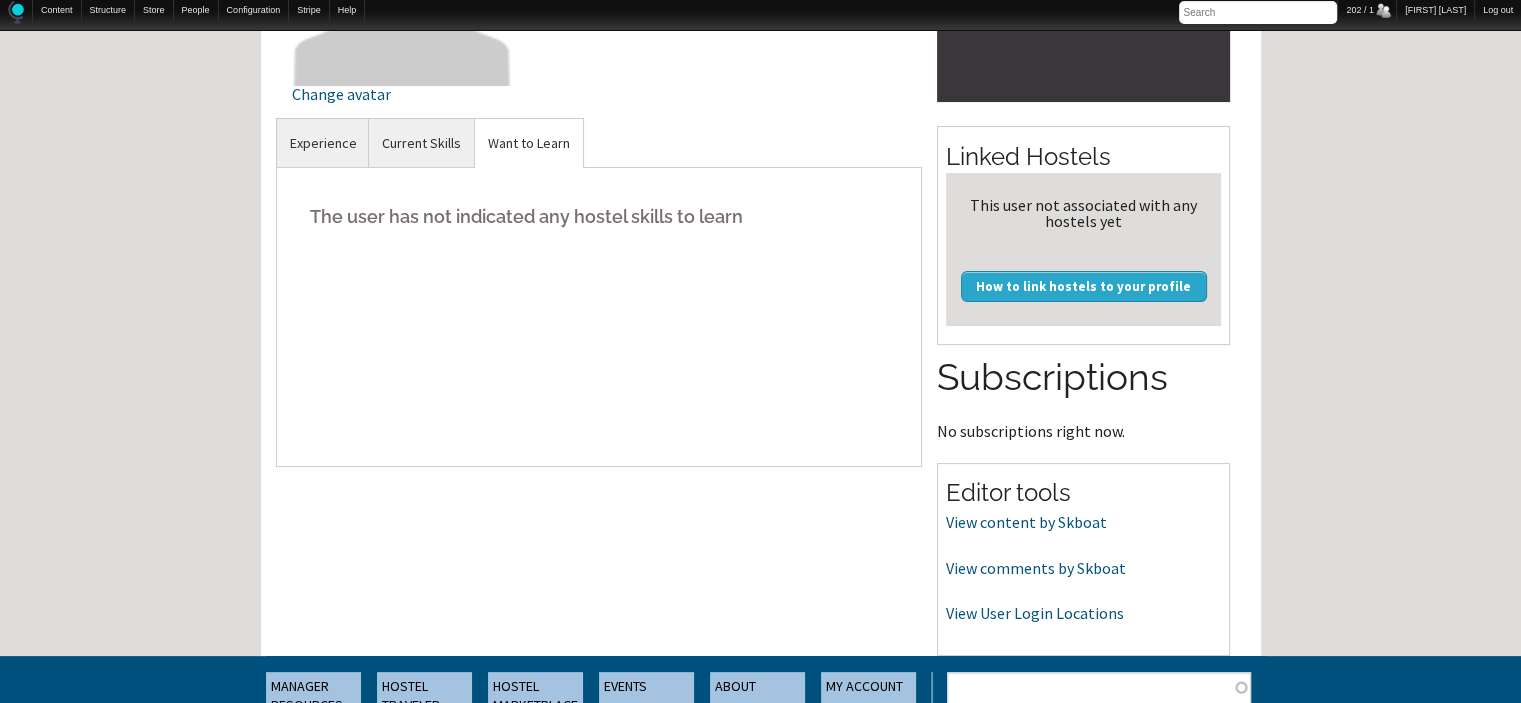 scroll, scrollTop: 393, scrollLeft: 0, axis: vertical 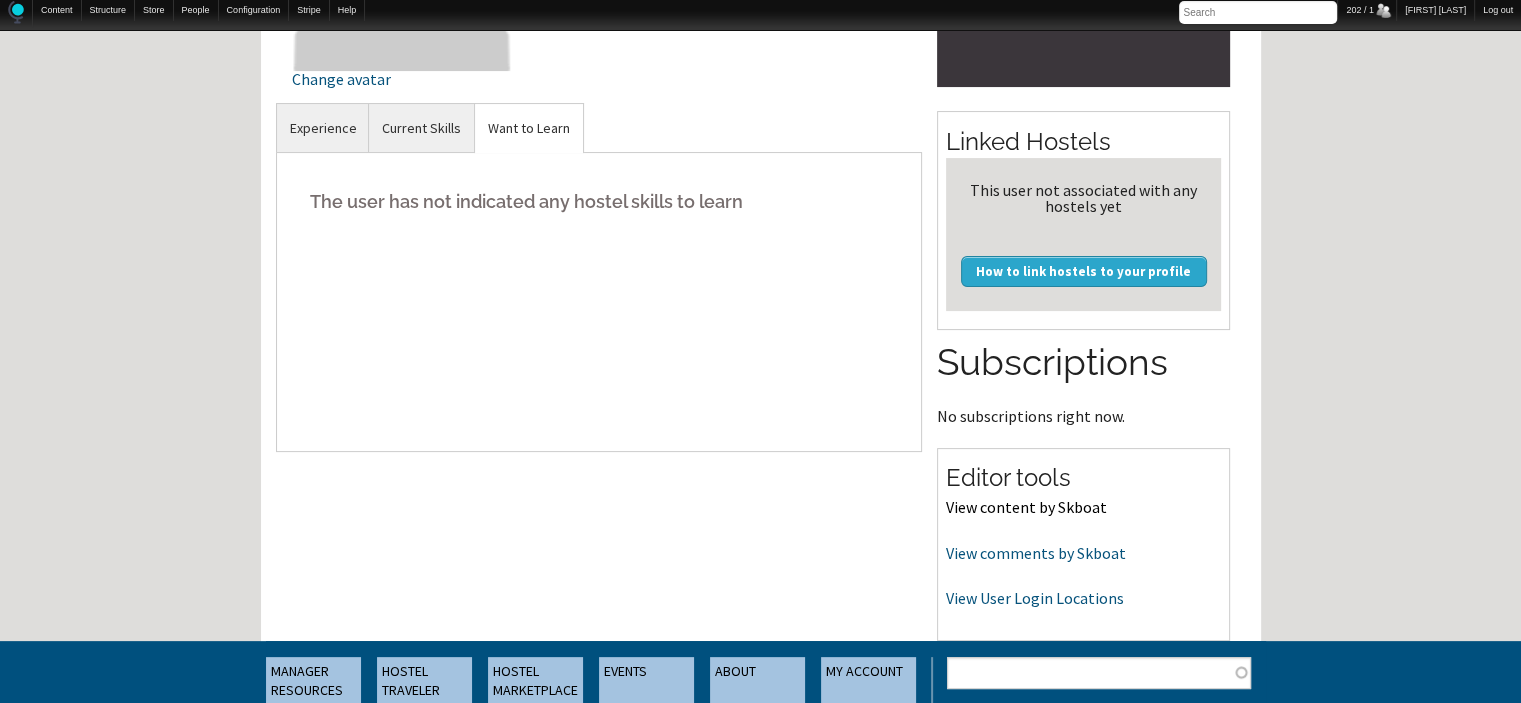 click on "View content by Skboat" at bounding box center (1026, 507) 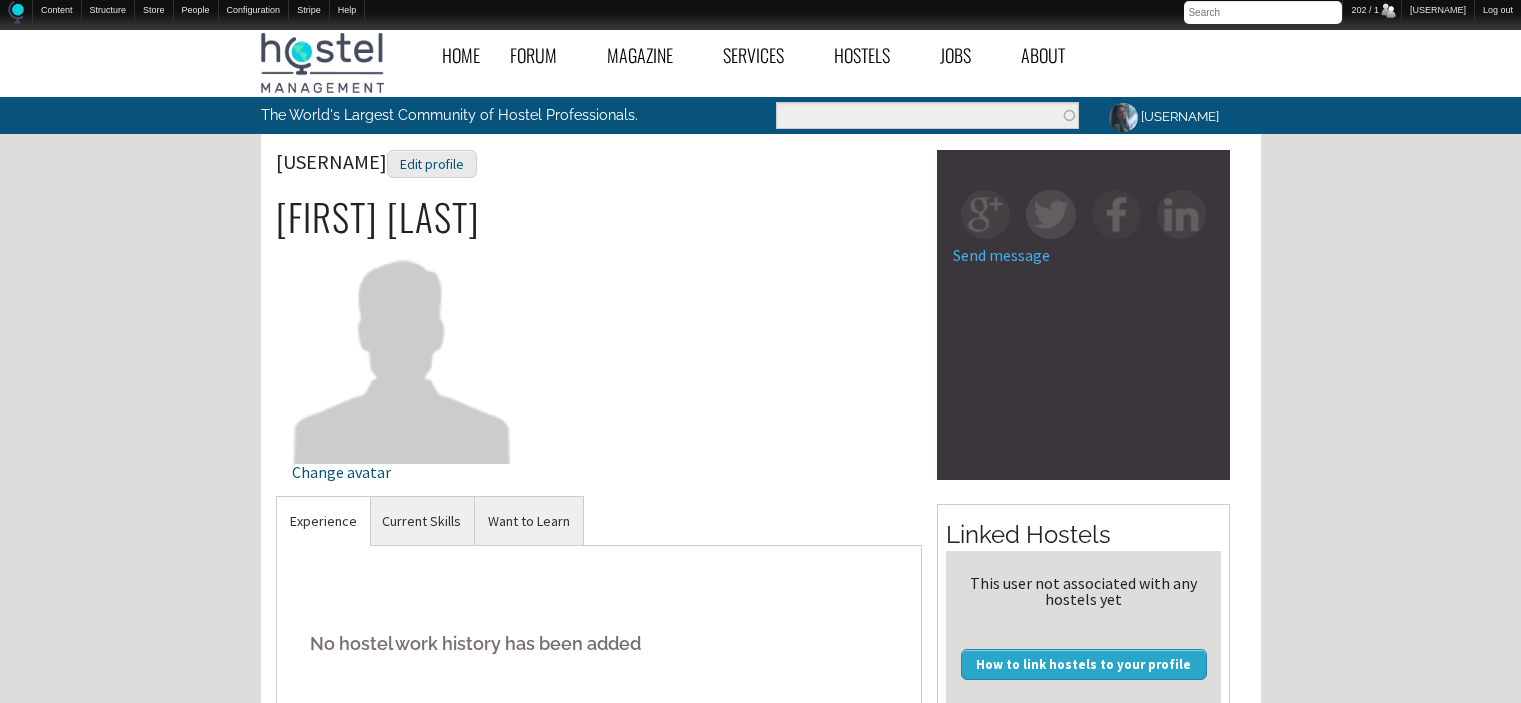 scroll, scrollTop: 393, scrollLeft: 0, axis: vertical 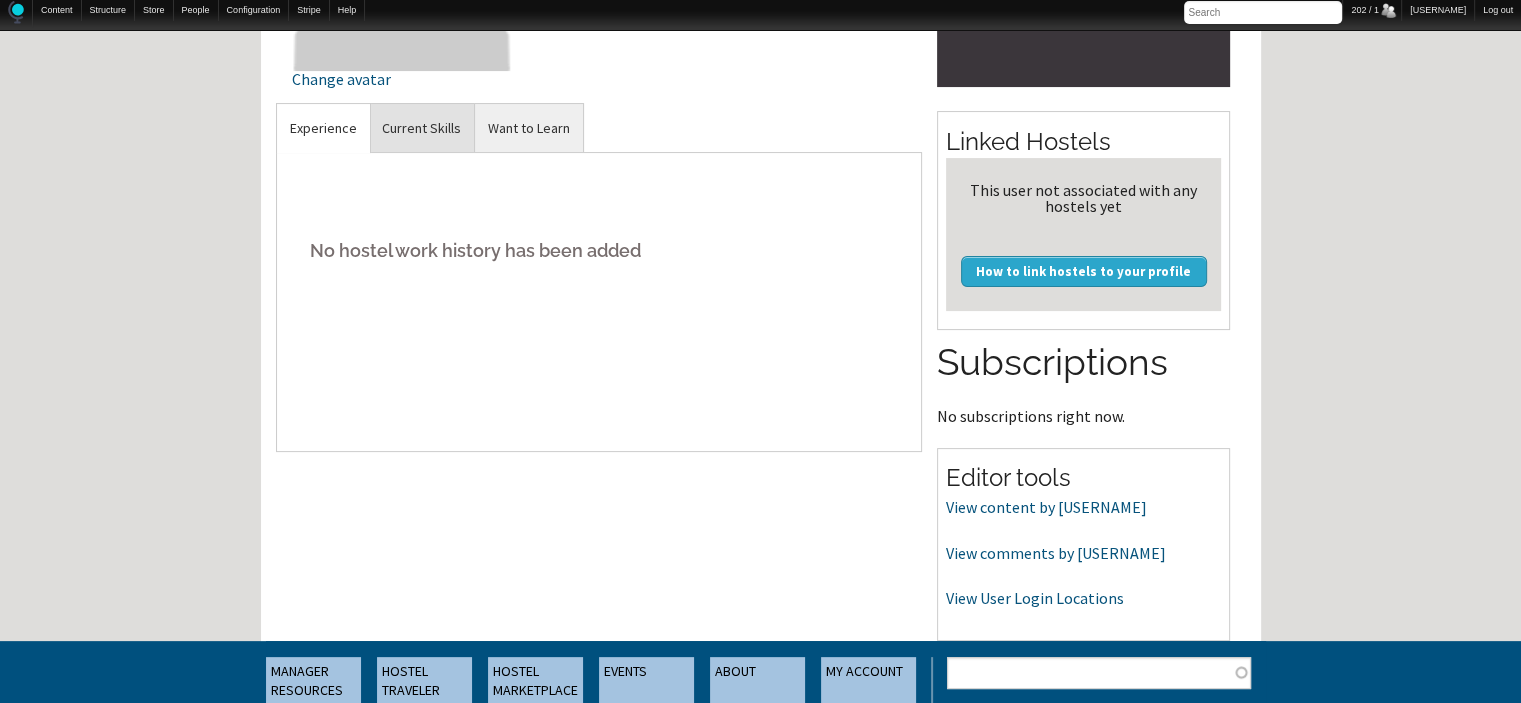 click on "Current Skills" at bounding box center [323, 128] 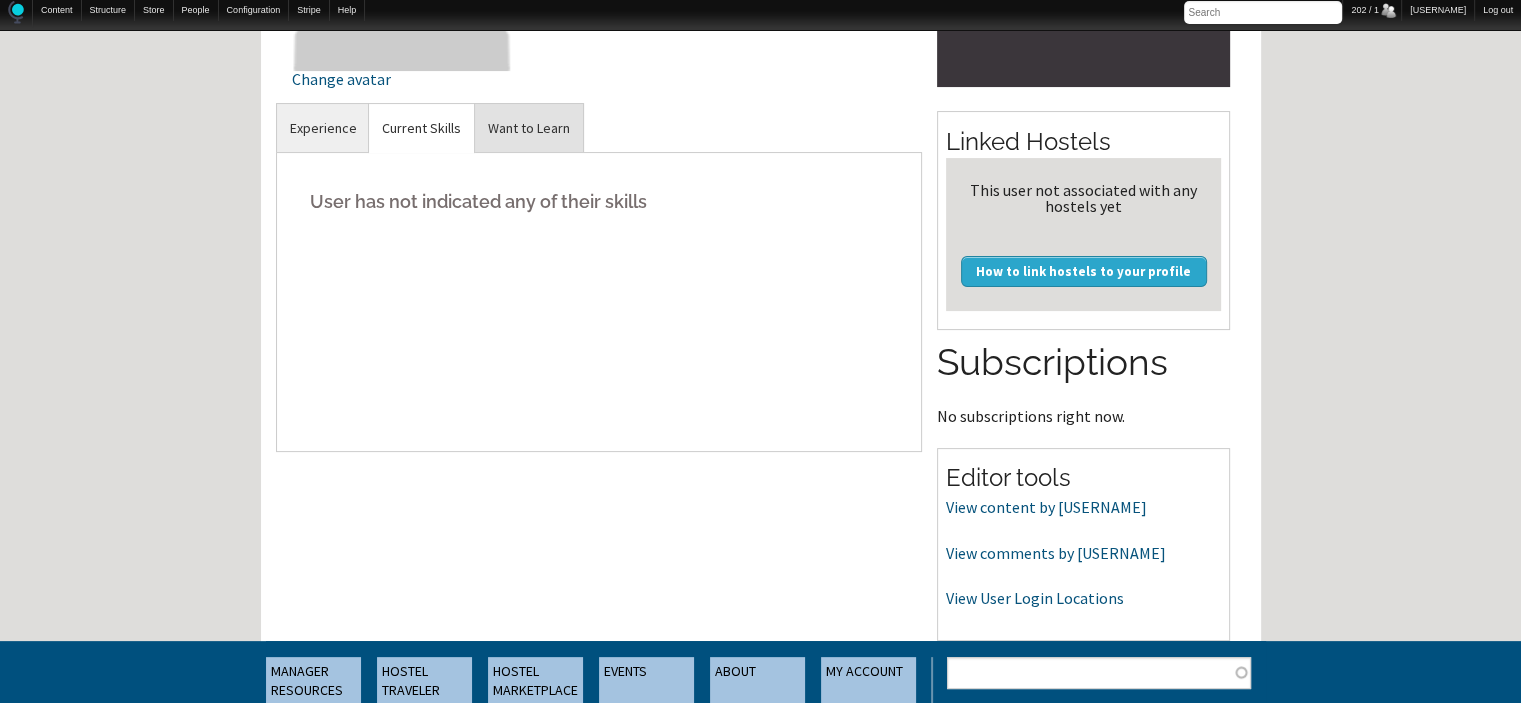 click on "Want to Learn" at bounding box center (323, 128) 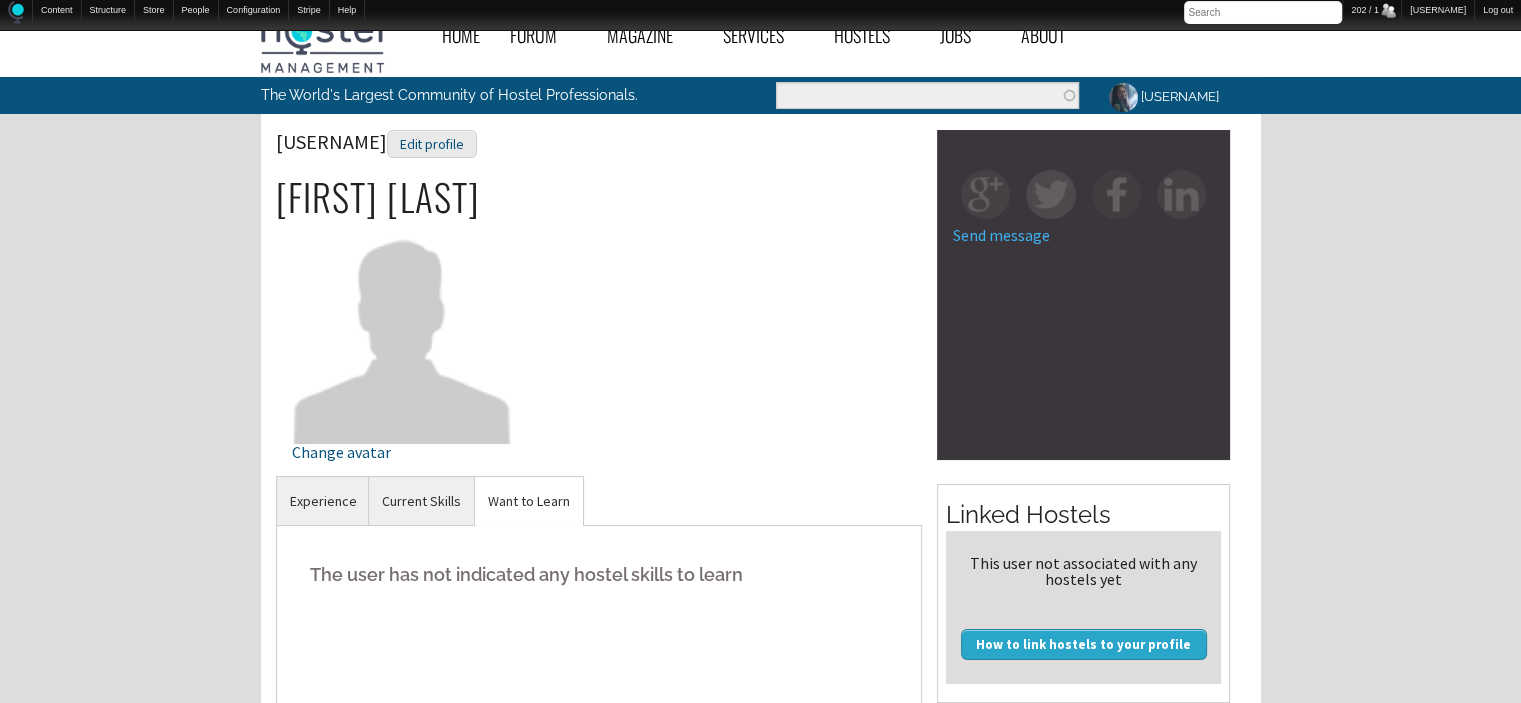 scroll, scrollTop: 0, scrollLeft: 0, axis: both 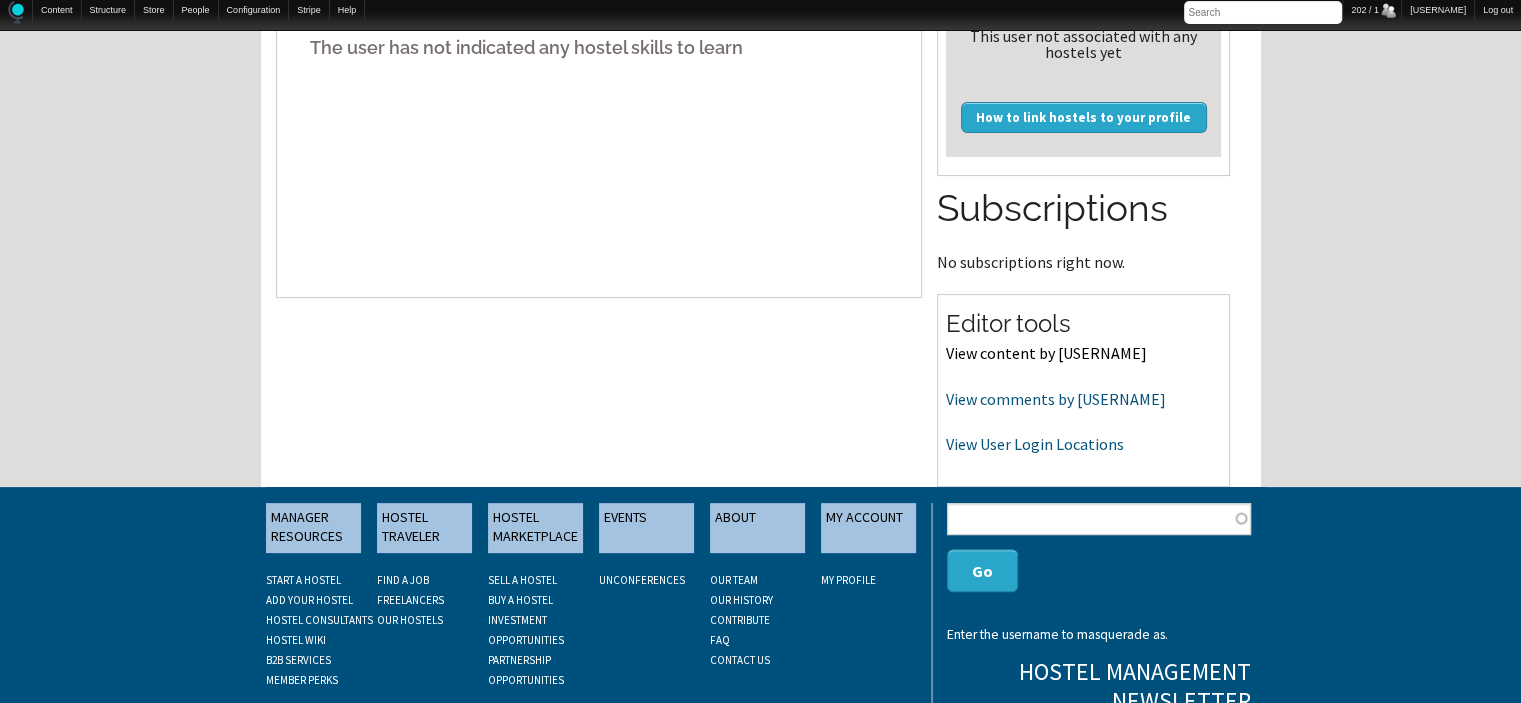 click on "View content by Skboat" at bounding box center [1046, 353] 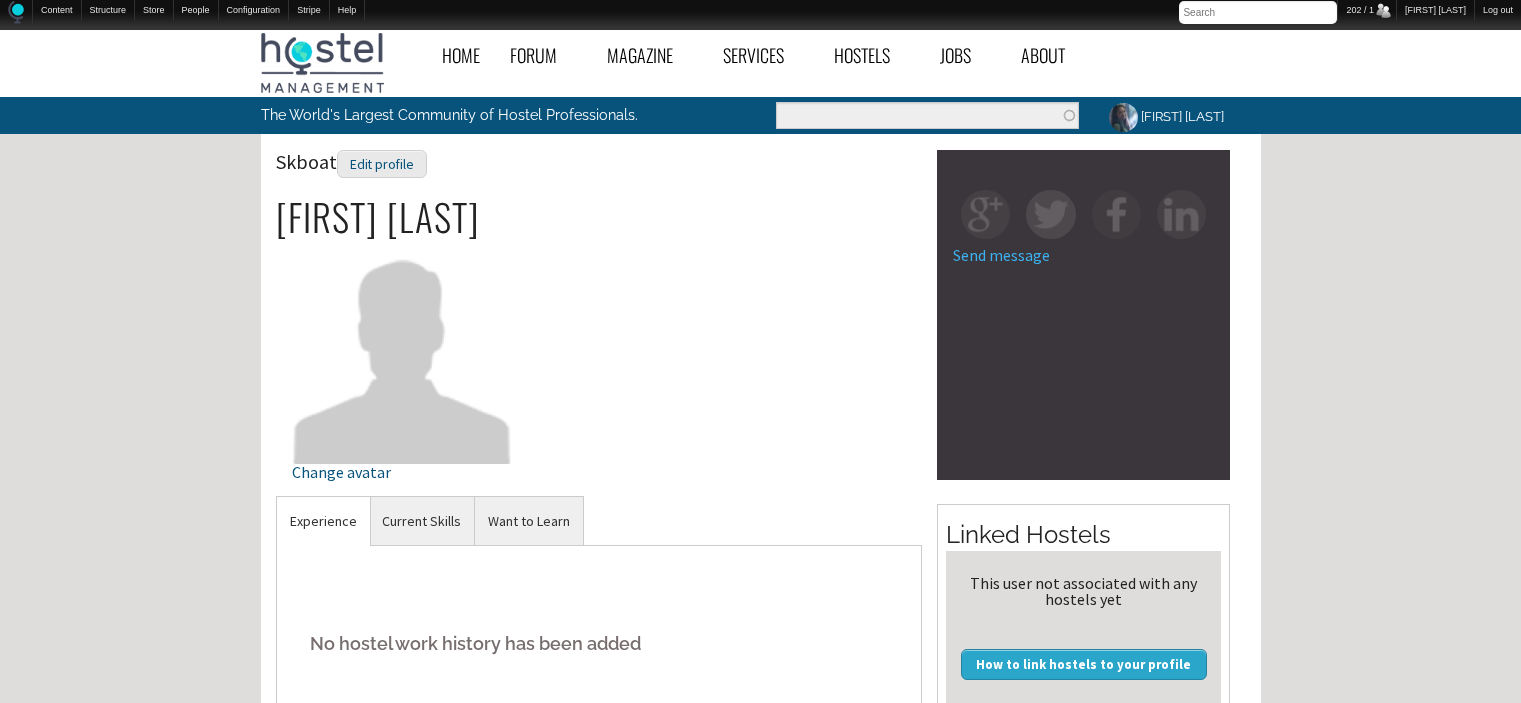scroll, scrollTop: 547, scrollLeft: 0, axis: vertical 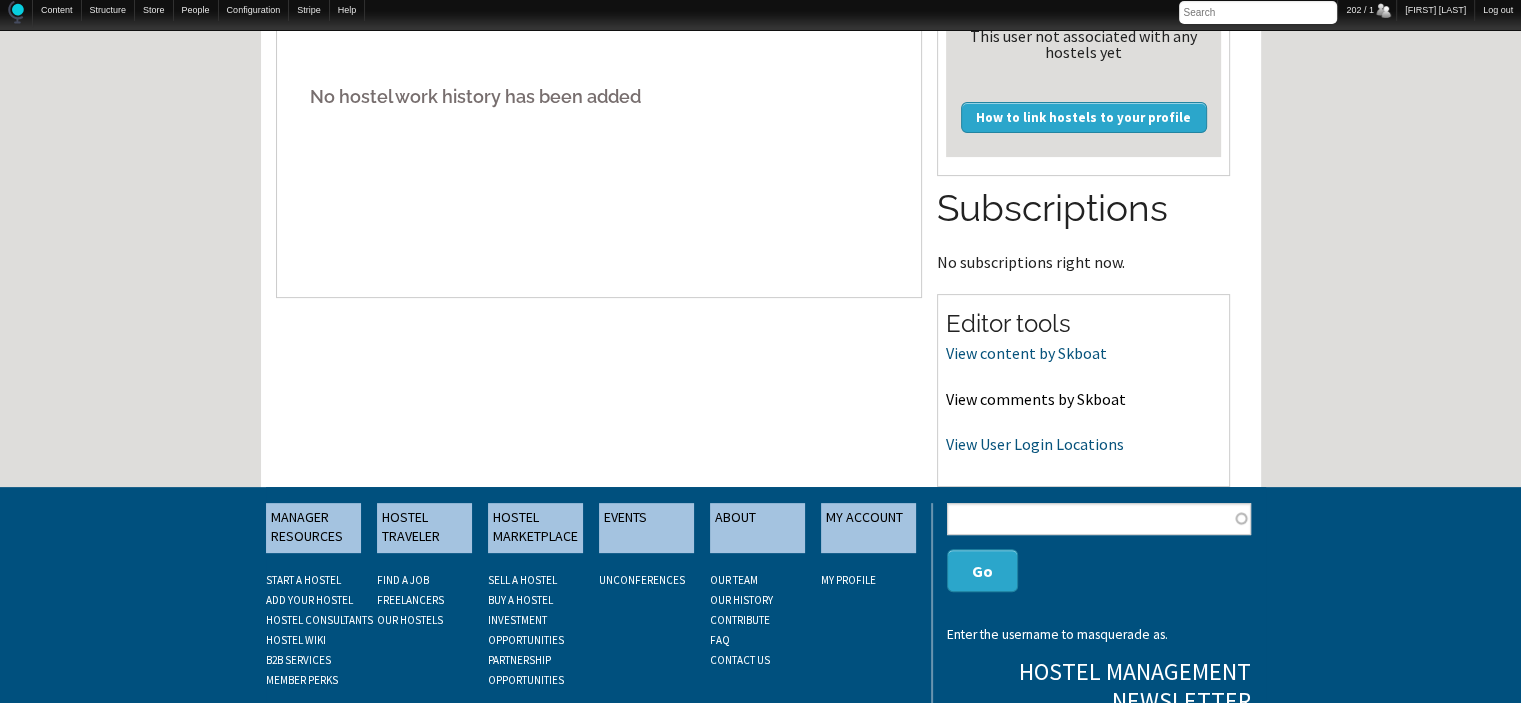 click on "View comments by [NAME]" at bounding box center (1036, 399) 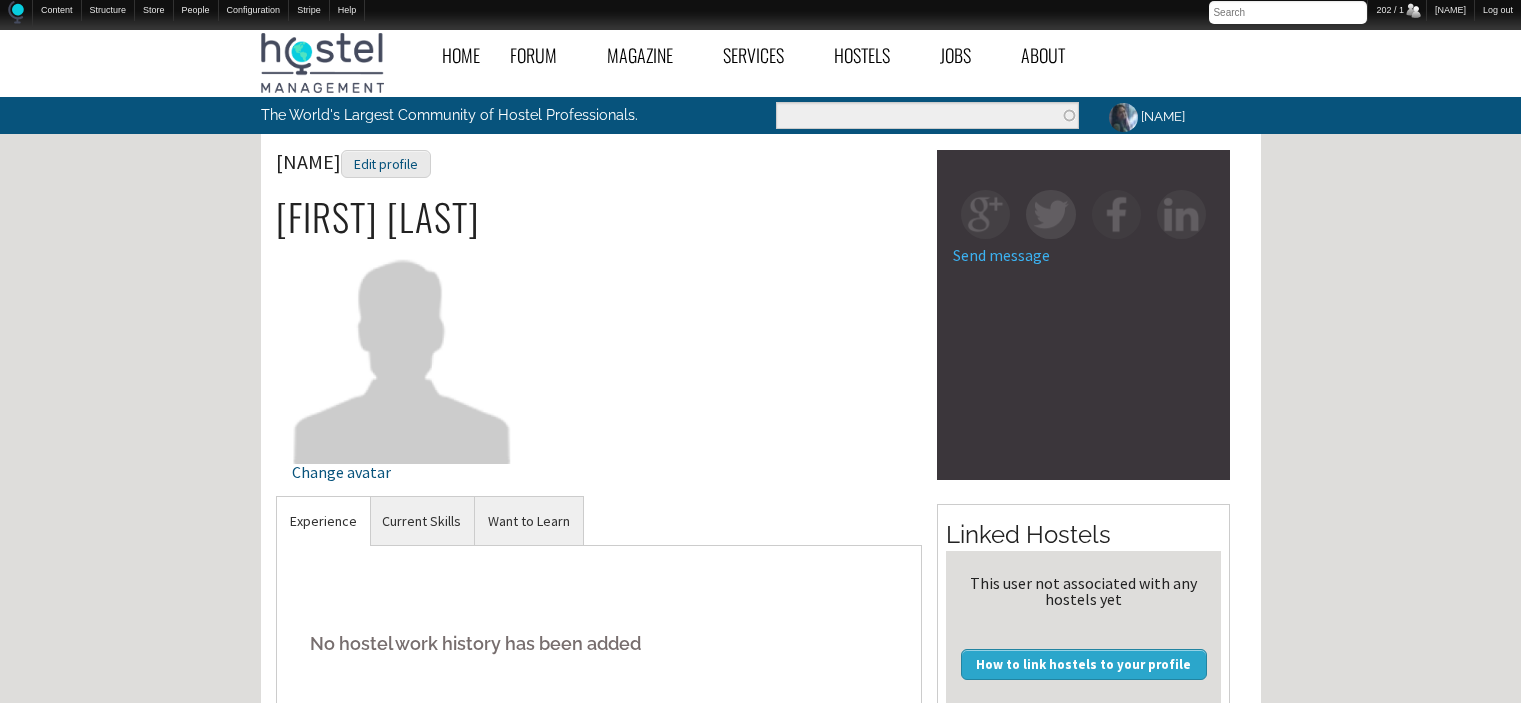 scroll, scrollTop: 547, scrollLeft: 0, axis: vertical 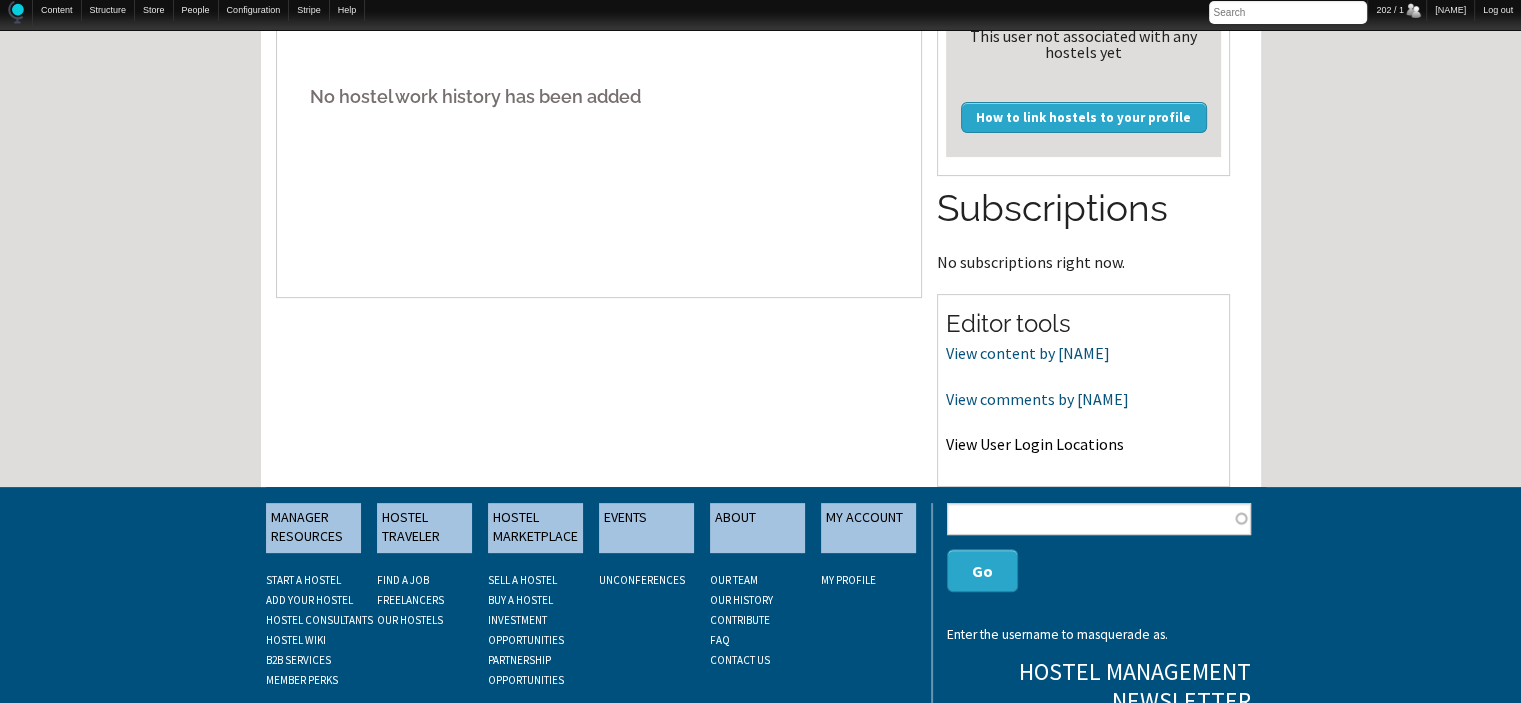 click on "View User Login Locations" at bounding box center [1035, 444] 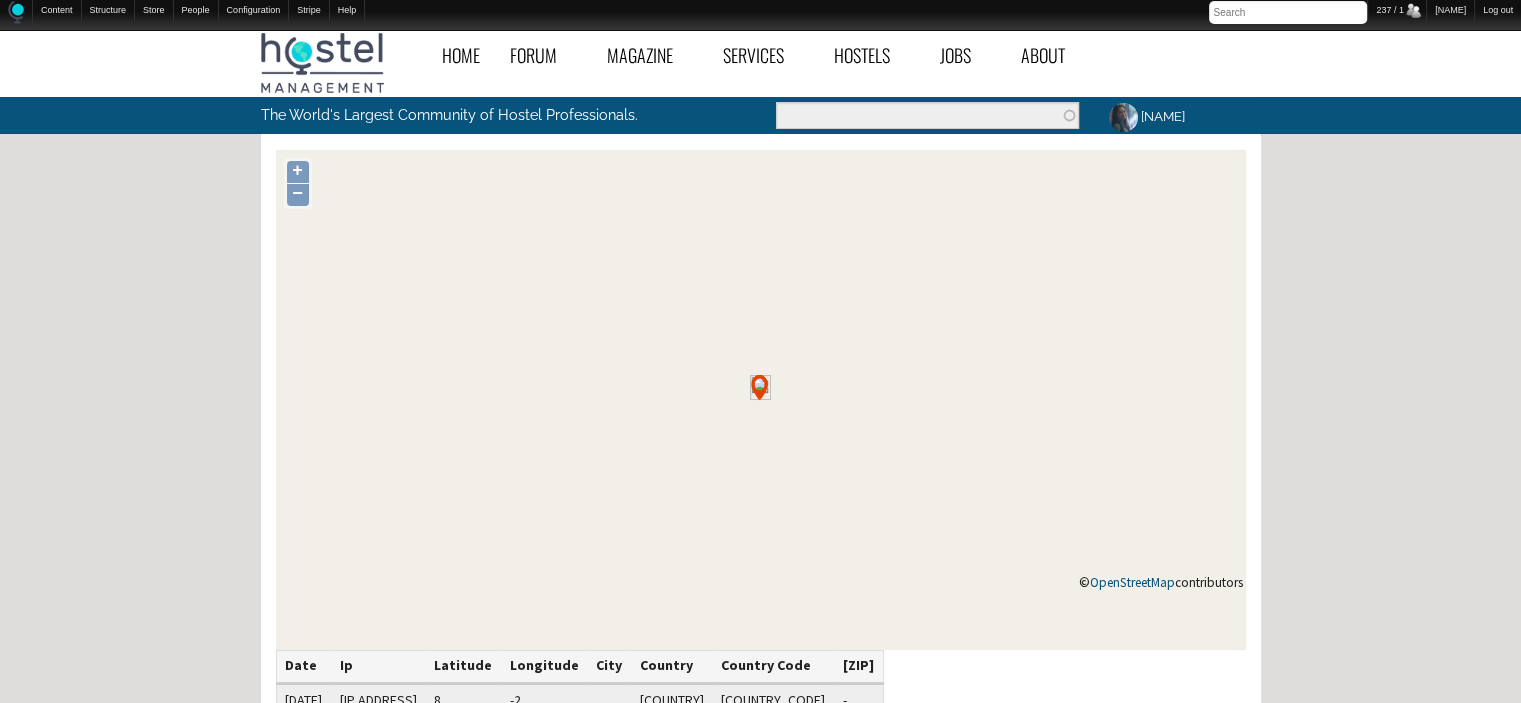 scroll, scrollTop: 530, scrollLeft: 0, axis: vertical 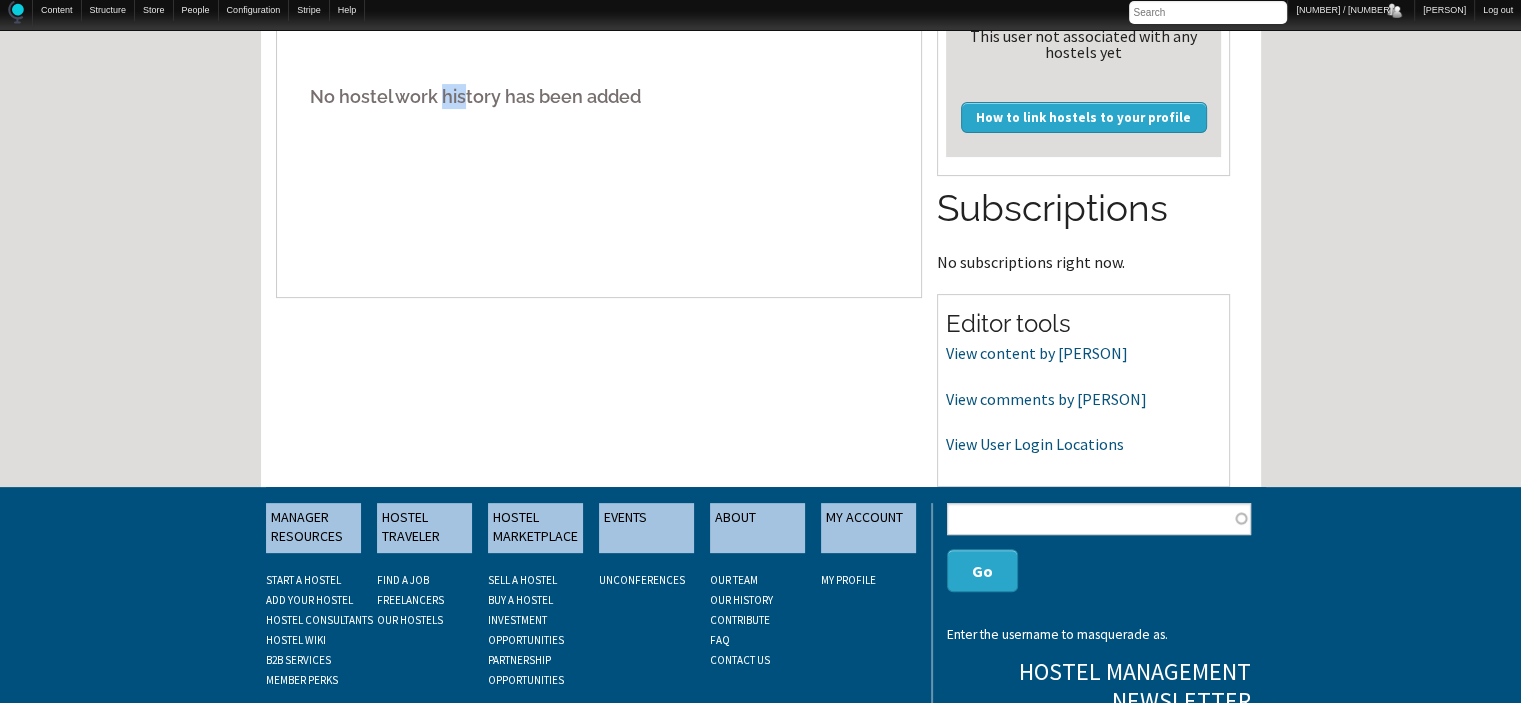 drag, startPoint x: 444, startPoint y: 281, endPoint x: 463, endPoint y: 50, distance: 231.78008 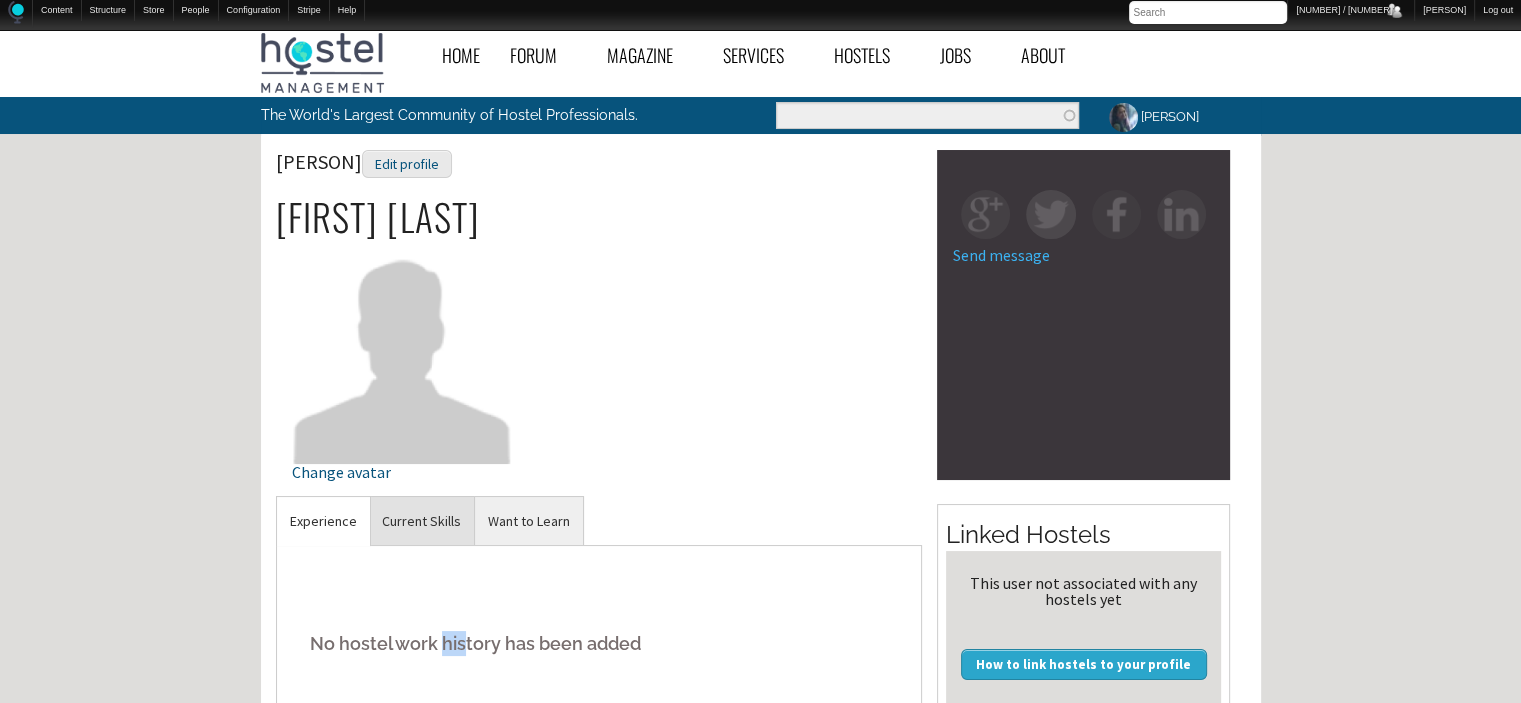 click on "Current Skills" at bounding box center (323, 521) 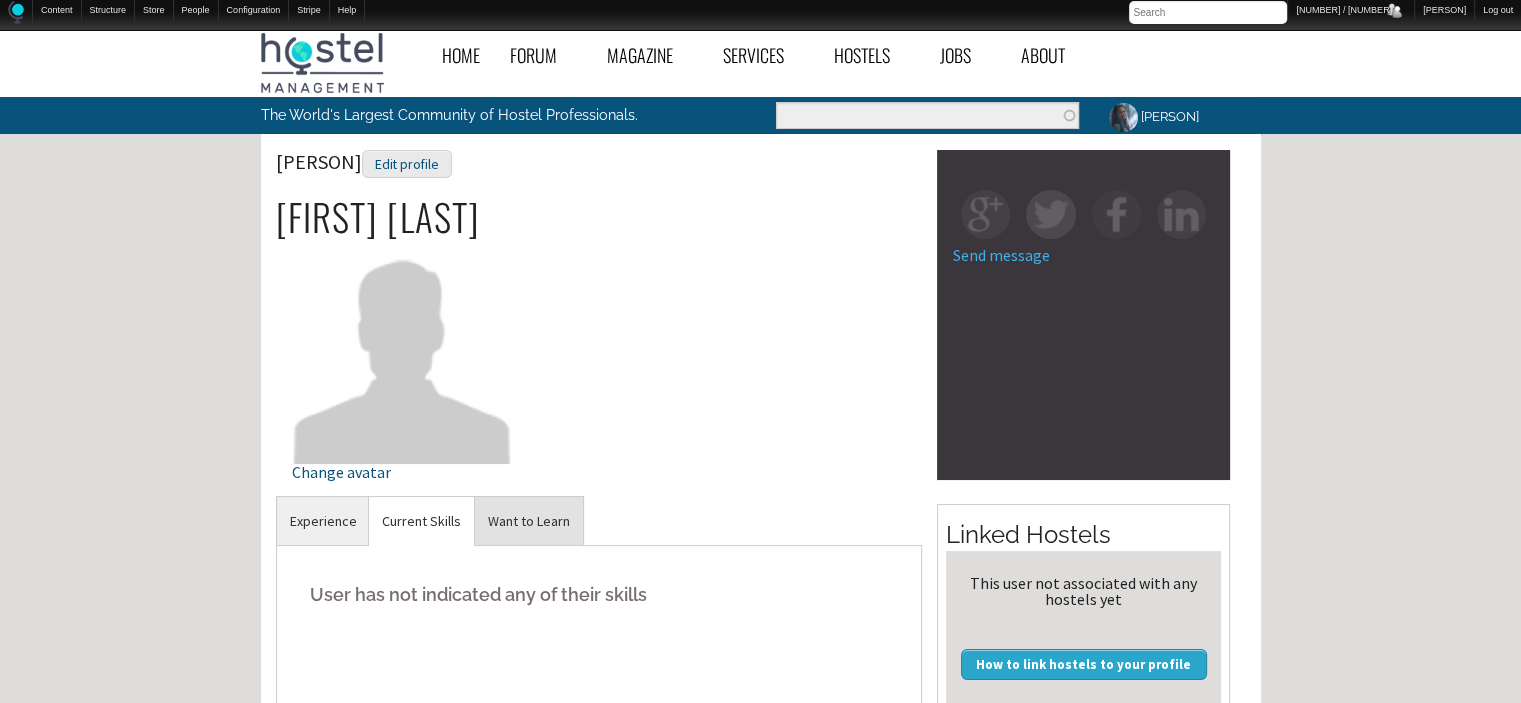 click on "Want to Learn" at bounding box center (323, 521) 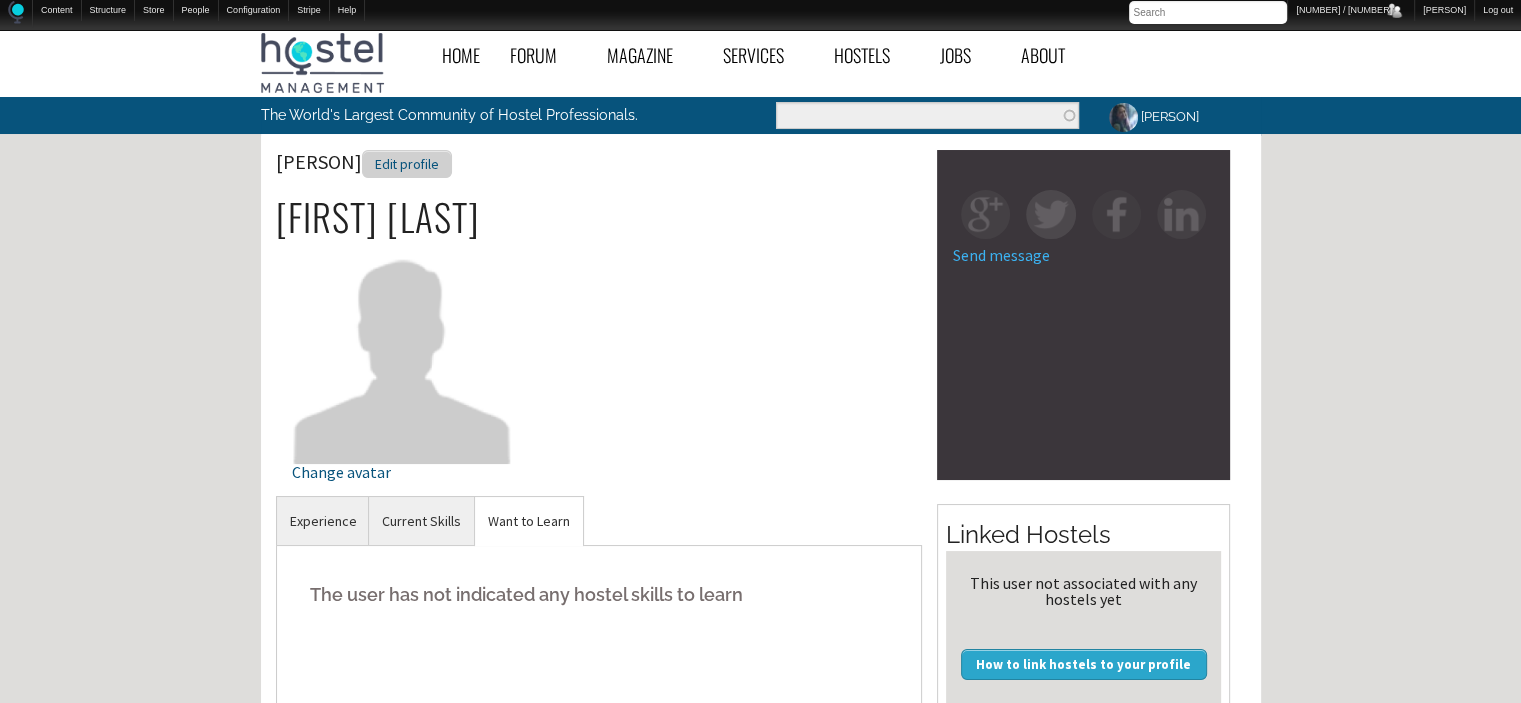 click on "Edit profile" at bounding box center [407, 164] 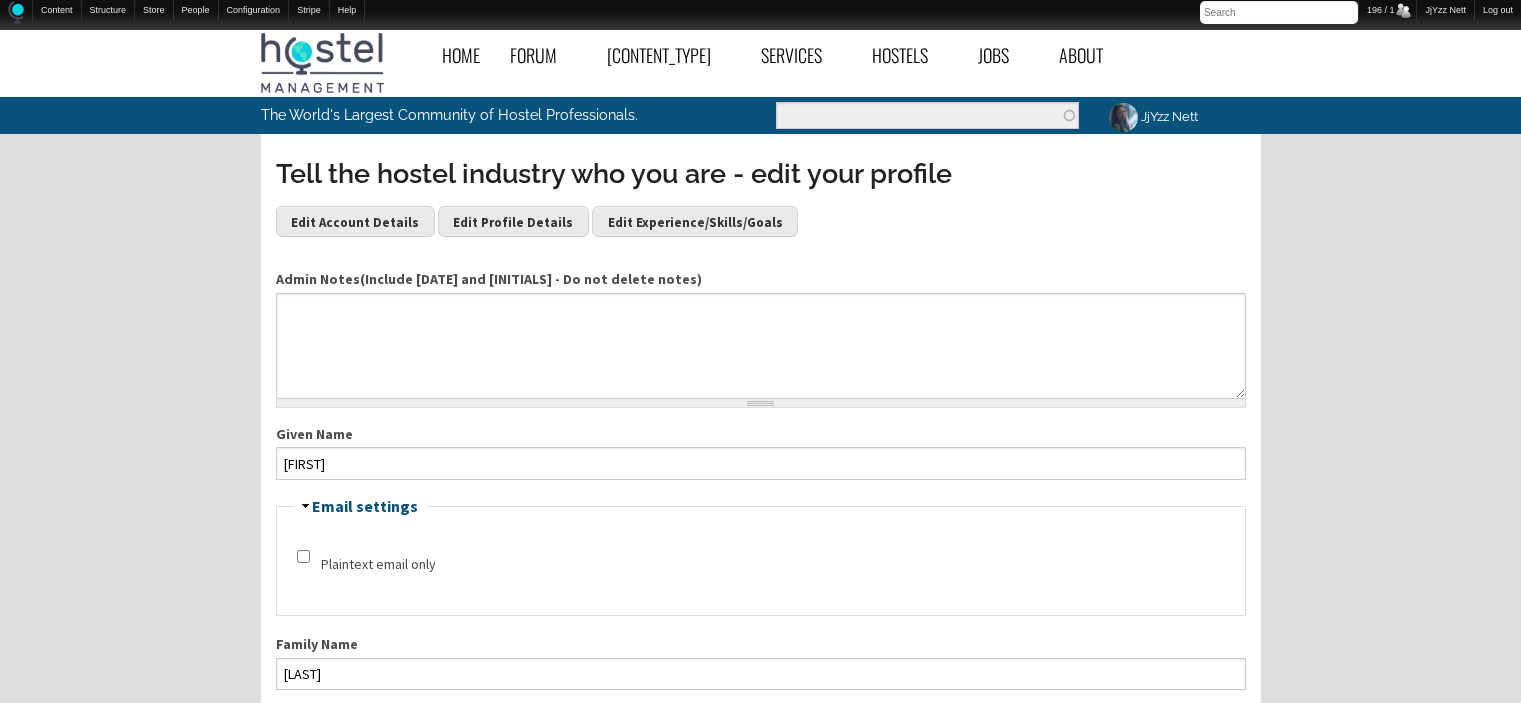 scroll, scrollTop: 0, scrollLeft: 0, axis: both 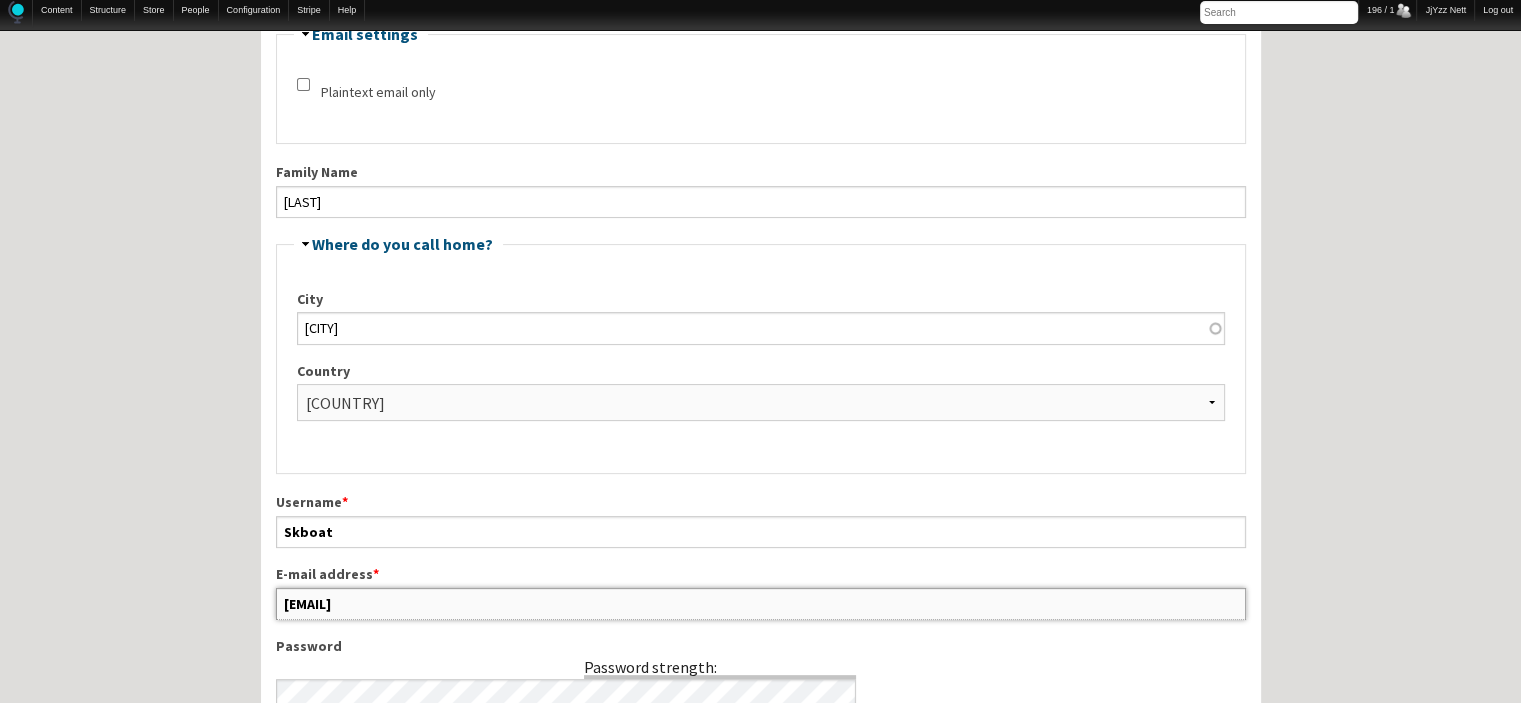 drag, startPoint x: 463, startPoint y: 601, endPoint x: 228, endPoint y: 591, distance: 235.21268 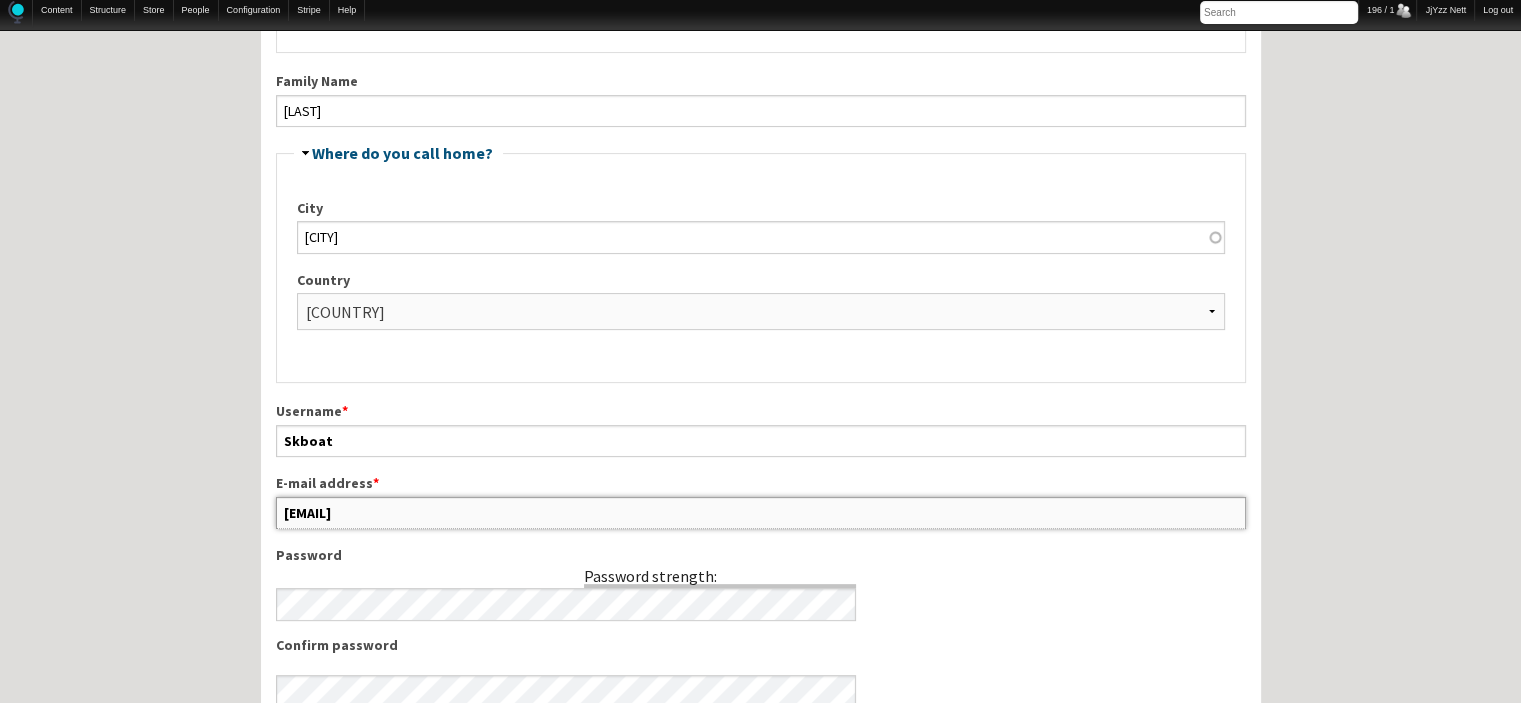 scroll, scrollTop: 660, scrollLeft: 0, axis: vertical 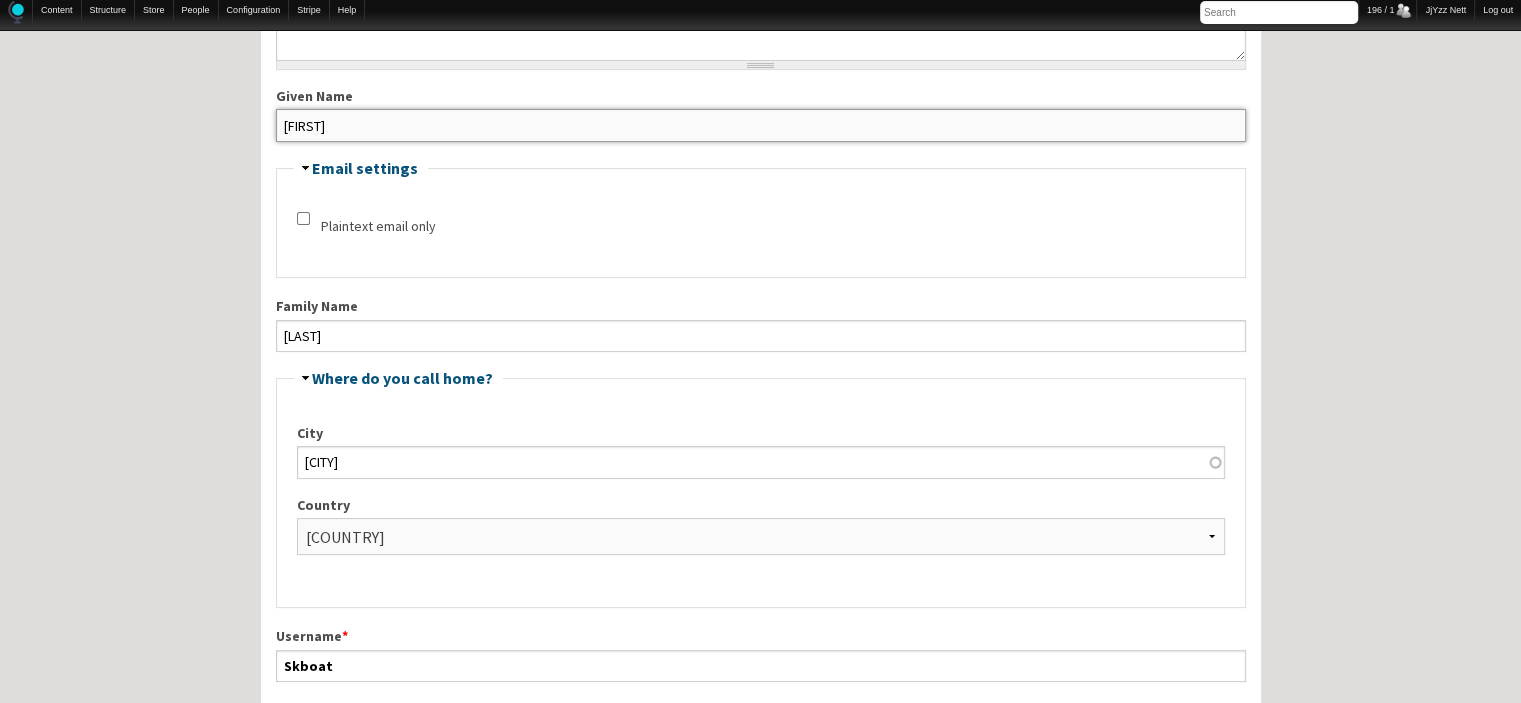 drag, startPoint x: 400, startPoint y: 124, endPoint x: 235, endPoint y: 116, distance: 165.19383 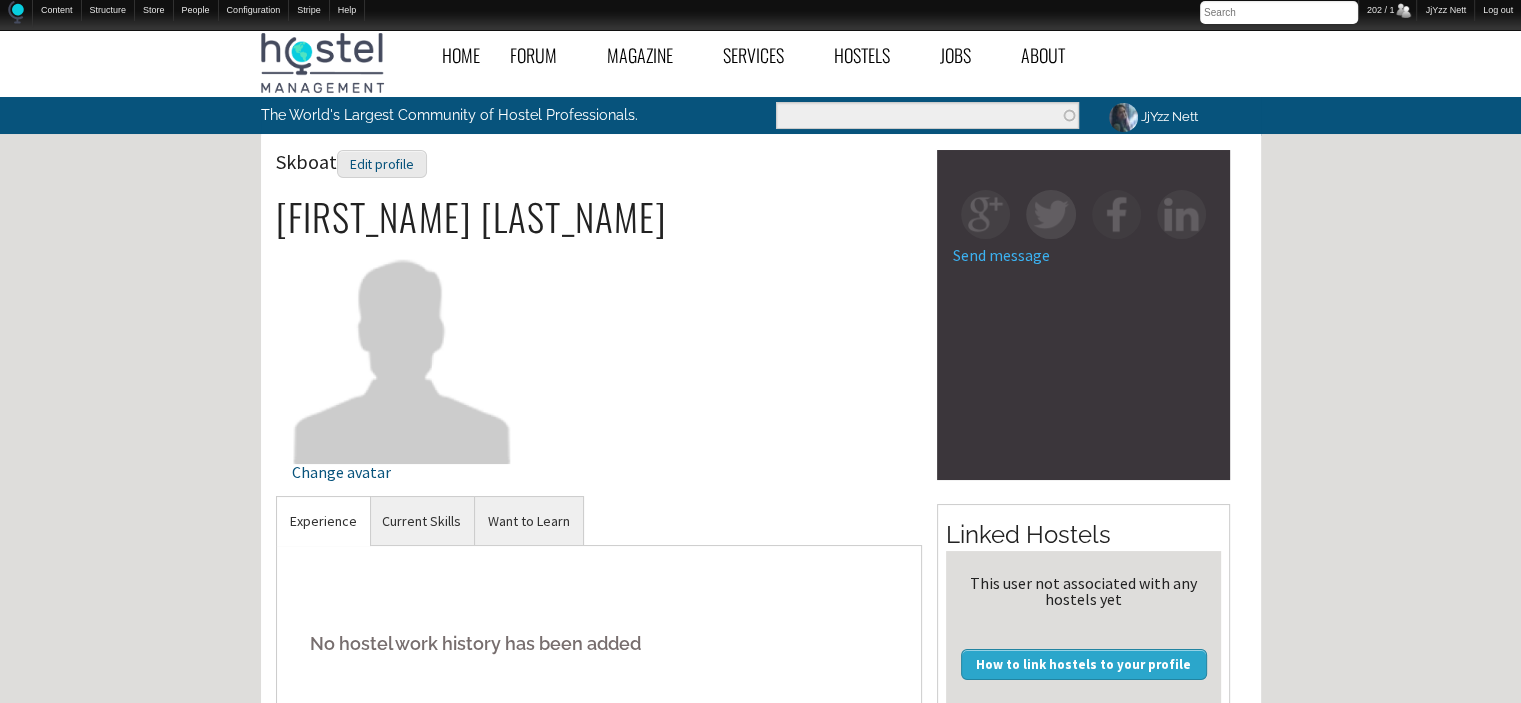 scroll, scrollTop: 615, scrollLeft: 0, axis: vertical 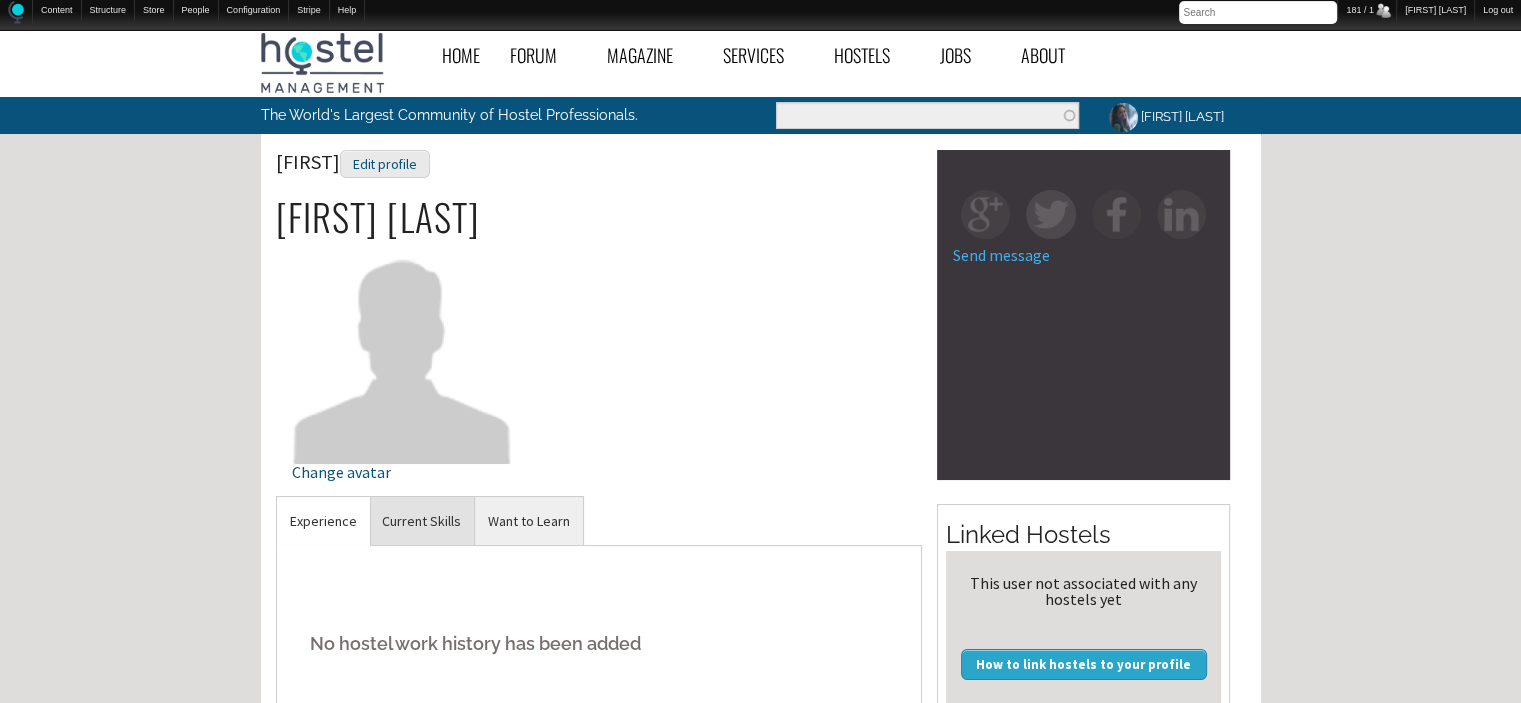 click on "Current Skills" at bounding box center [323, 521] 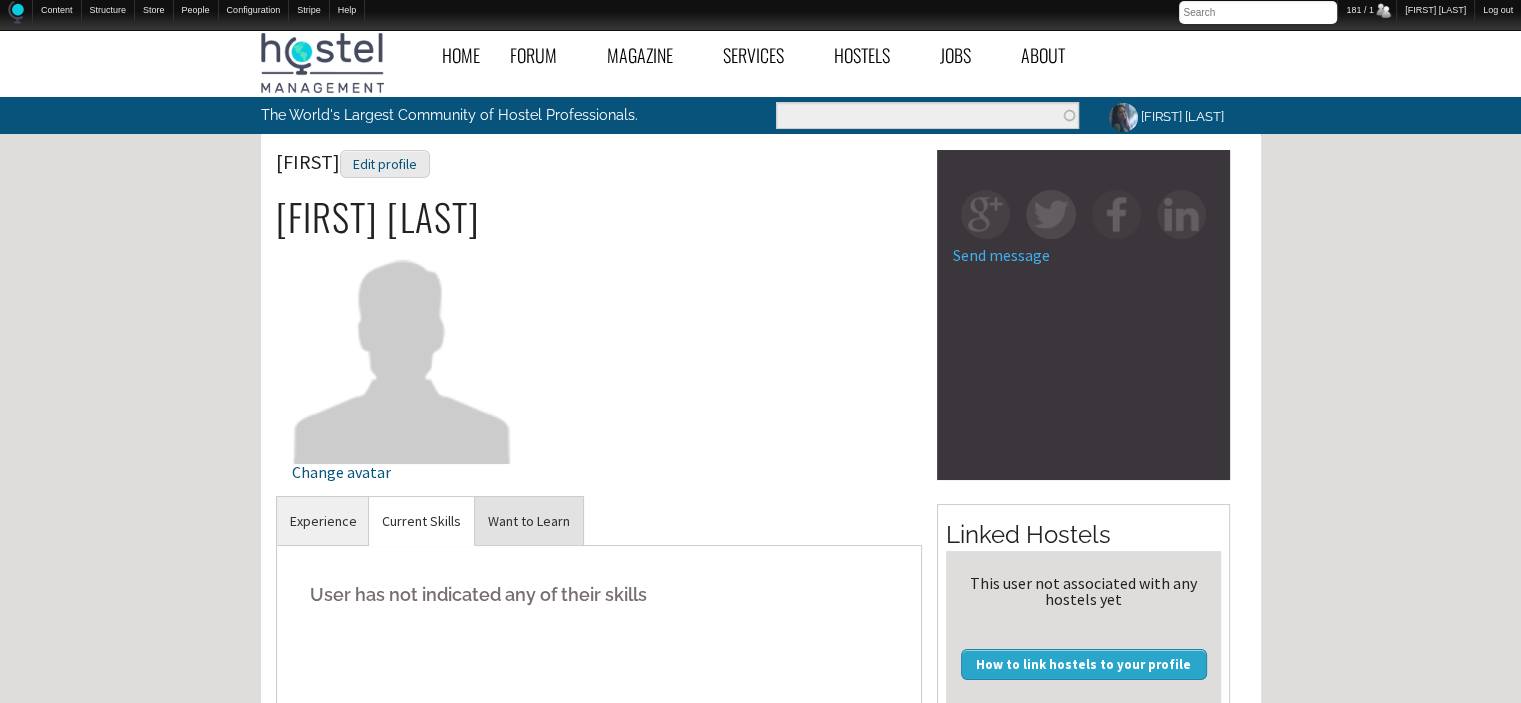 click on "Want to Learn" at bounding box center (323, 521) 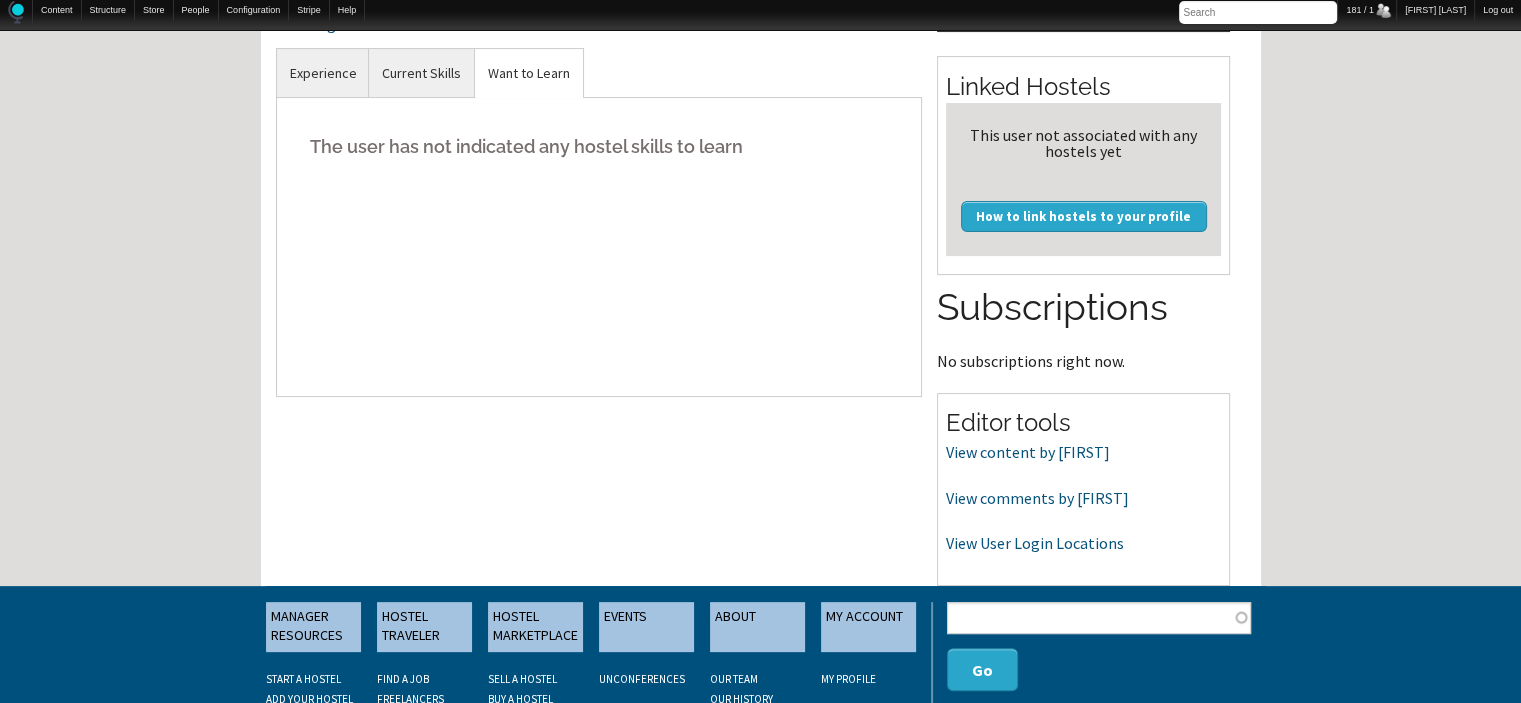 scroll, scrollTop: 455, scrollLeft: 0, axis: vertical 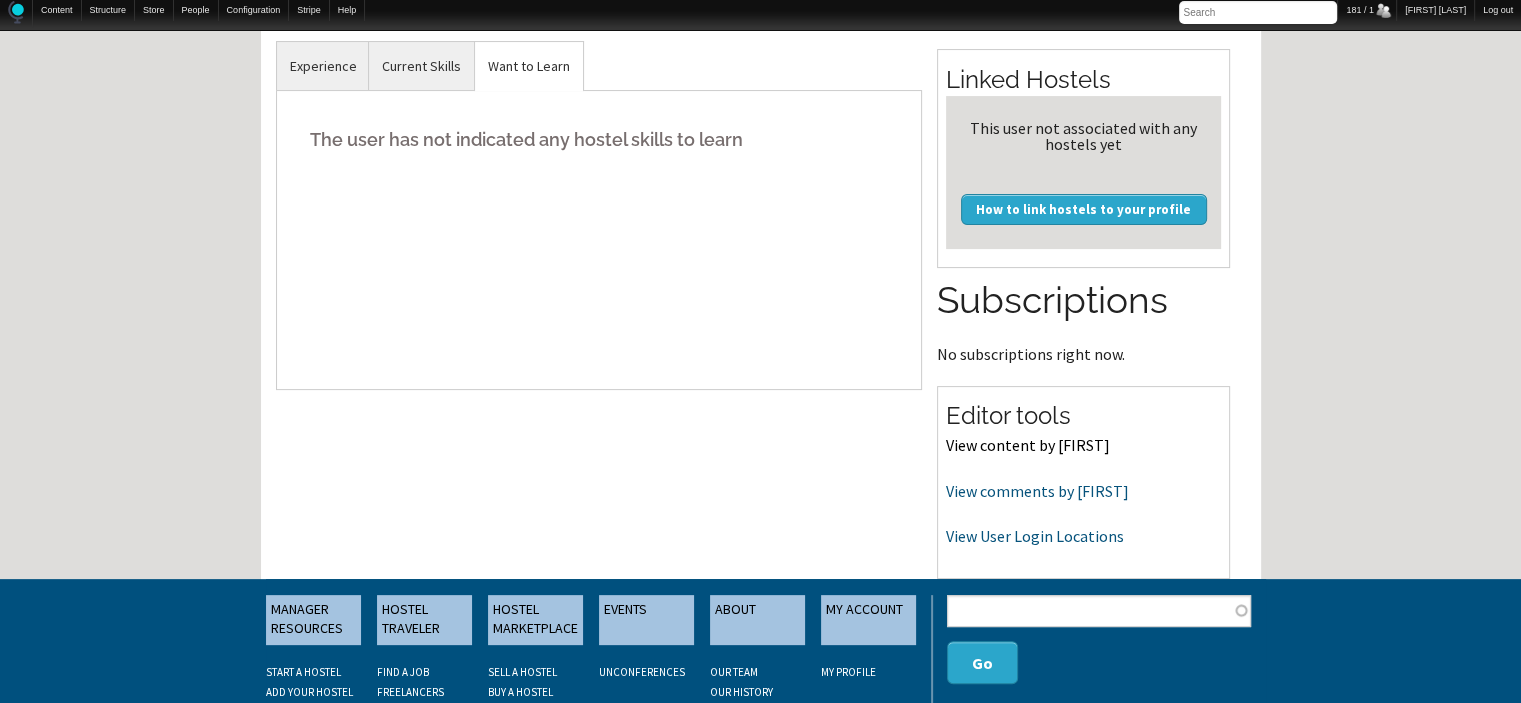 click on "View content by Claas" at bounding box center (1028, 445) 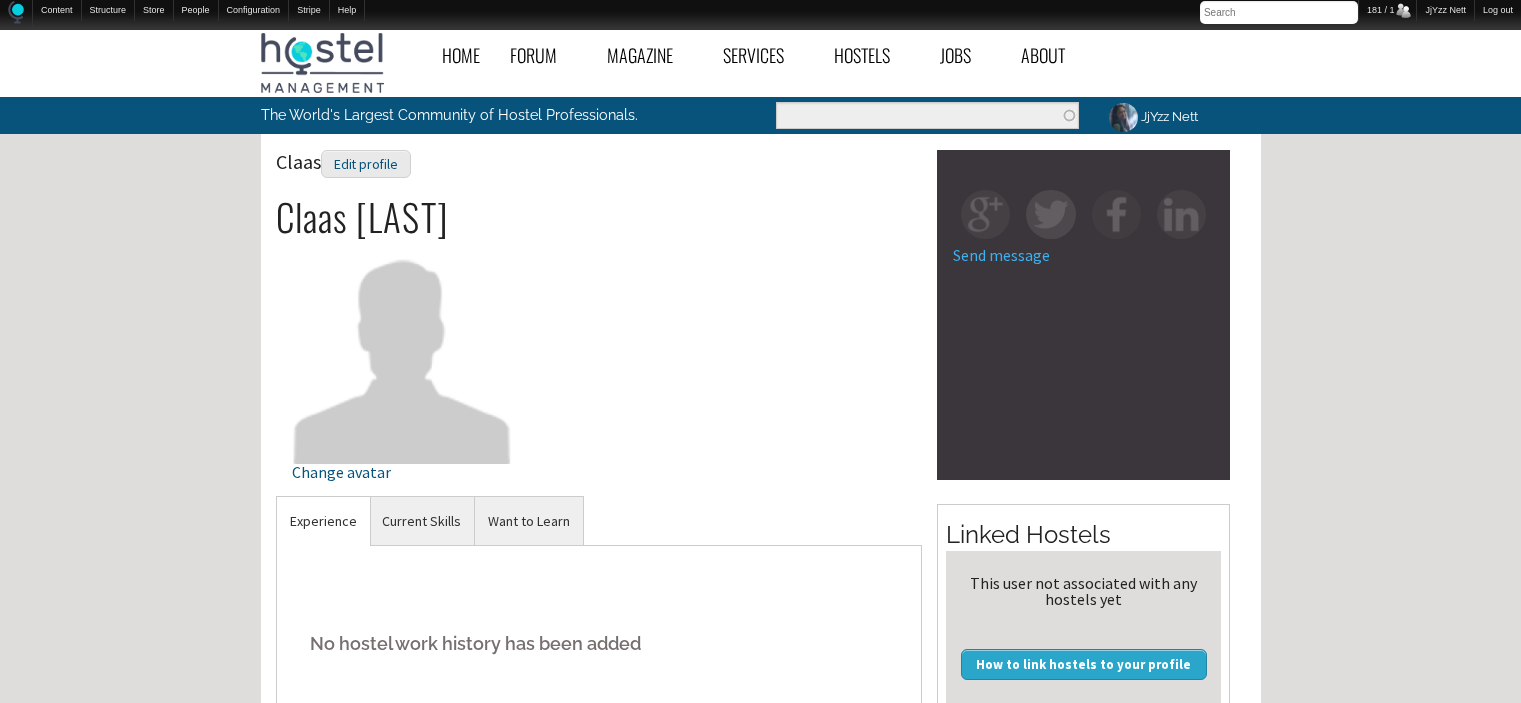 scroll, scrollTop: 455, scrollLeft: 0, axis: vertical 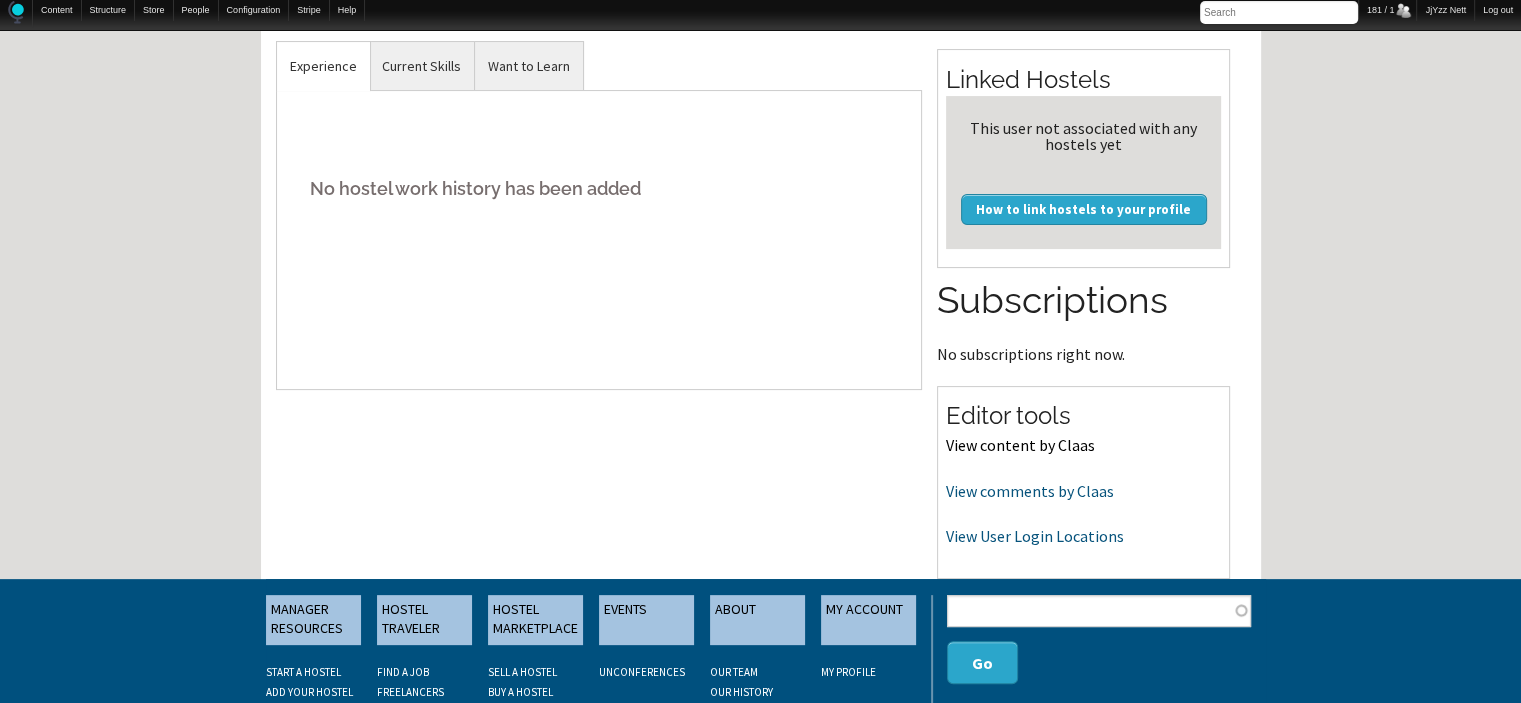click on "View content by Claas" at bounding box center [1020, 445] 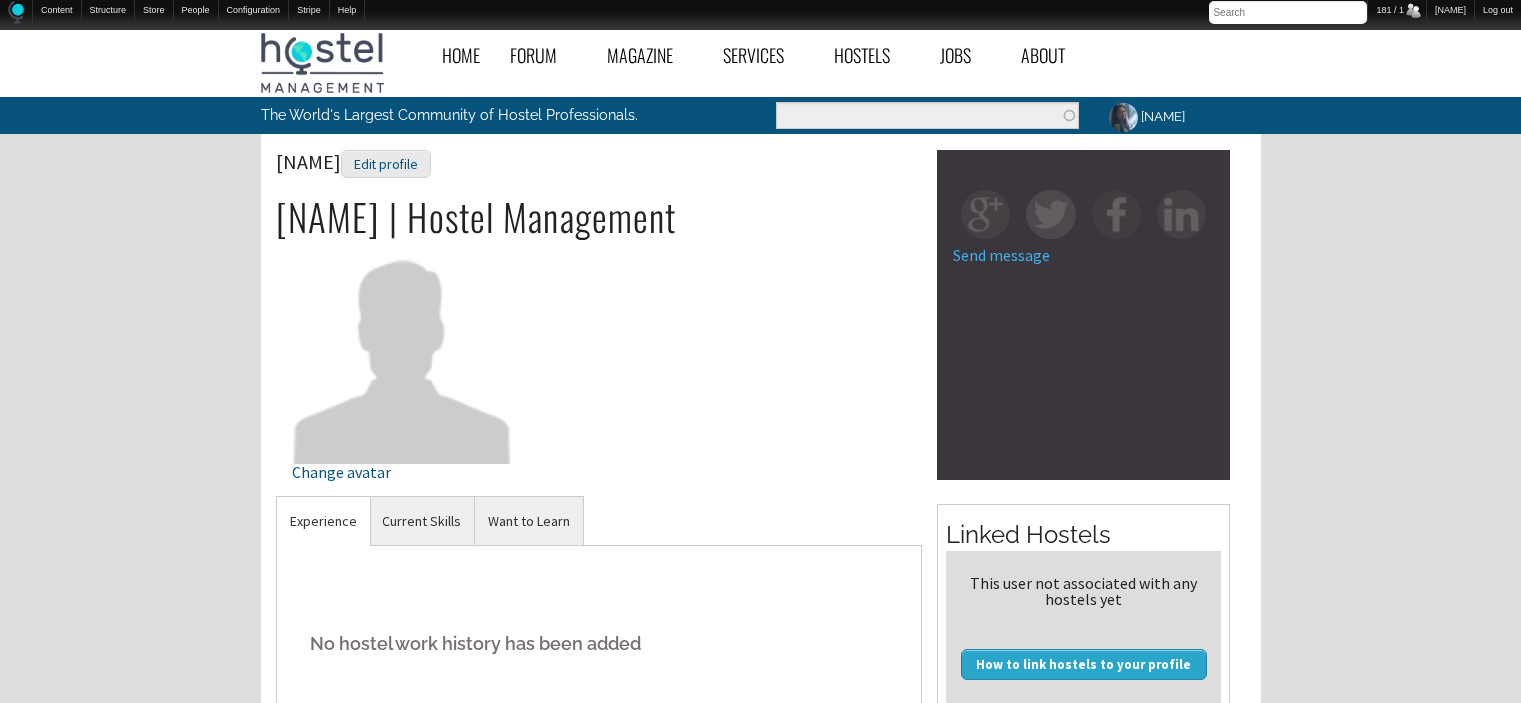 scroll, scrollTop: 455, scrollLeft: 0, axis: vertical 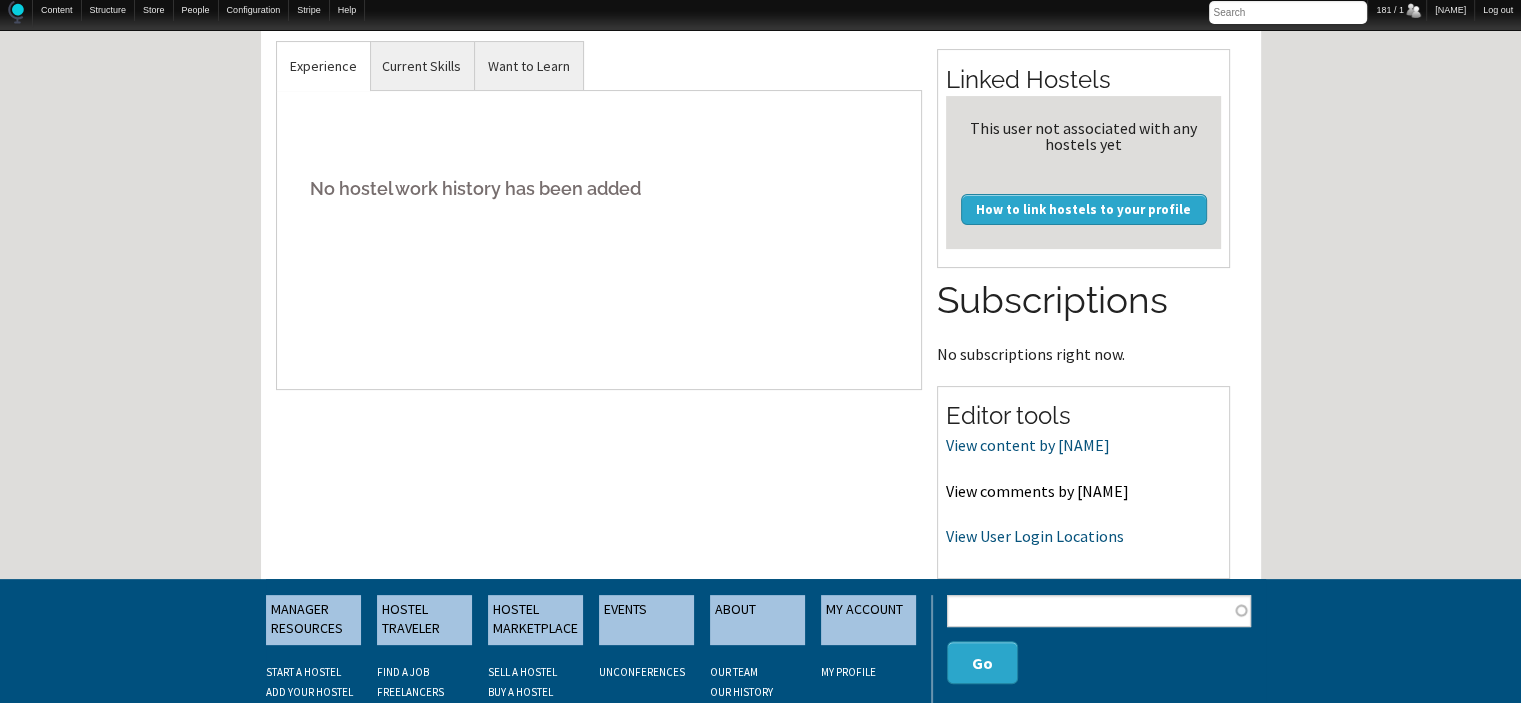 click on "View comments by [NAME]" at bounding box center [1037, 491] 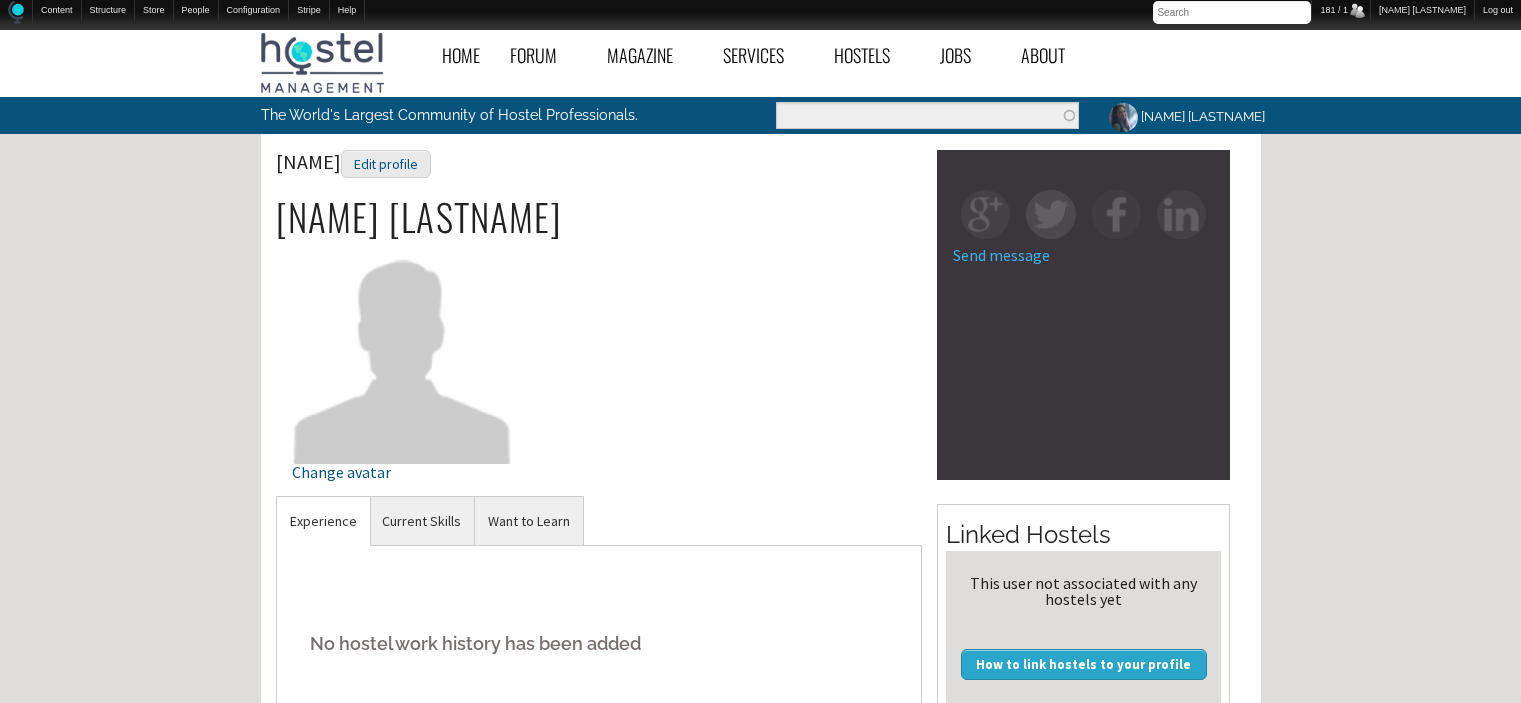 scroll, scrollTop: 455, scrollLeft: 0, axis: vertical 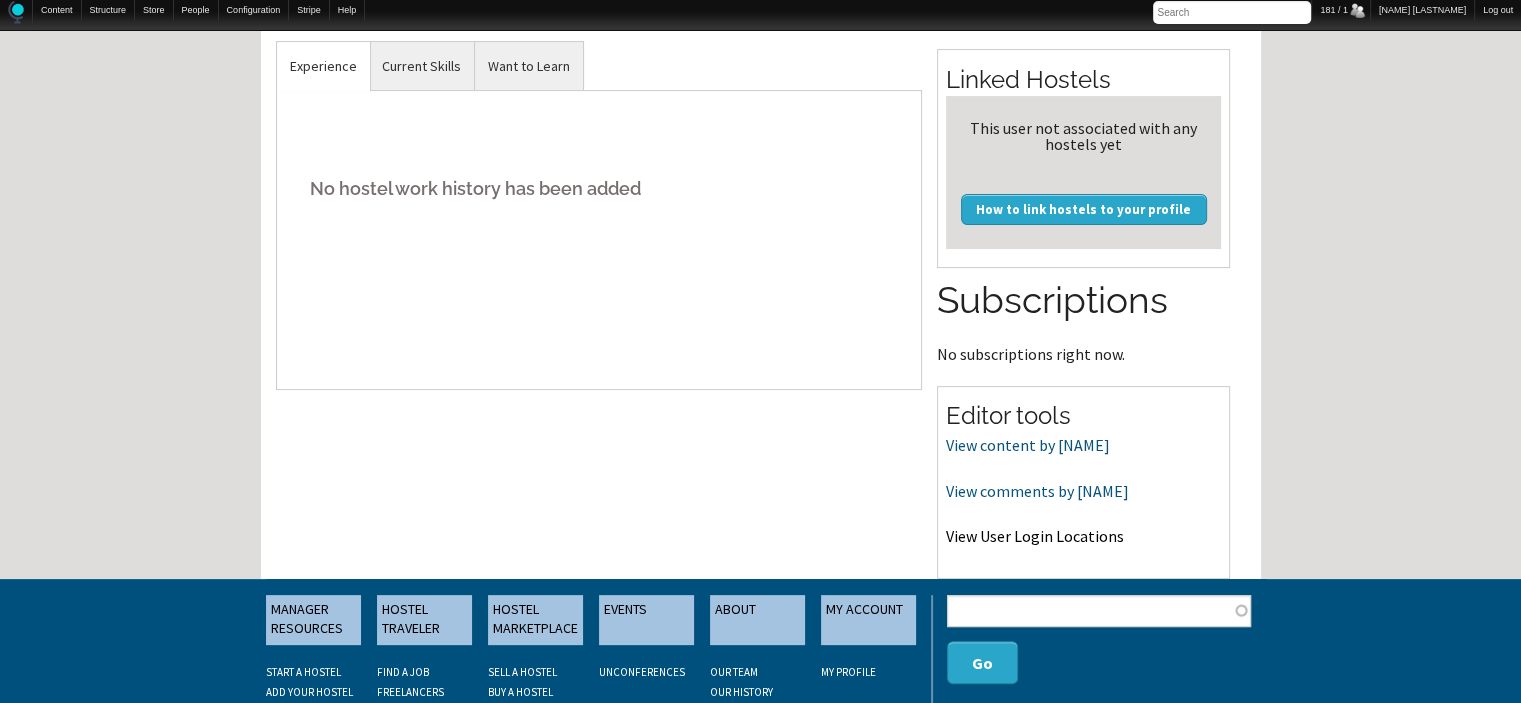 click on "View User Login Locations" at bounding box center (1035, 536) 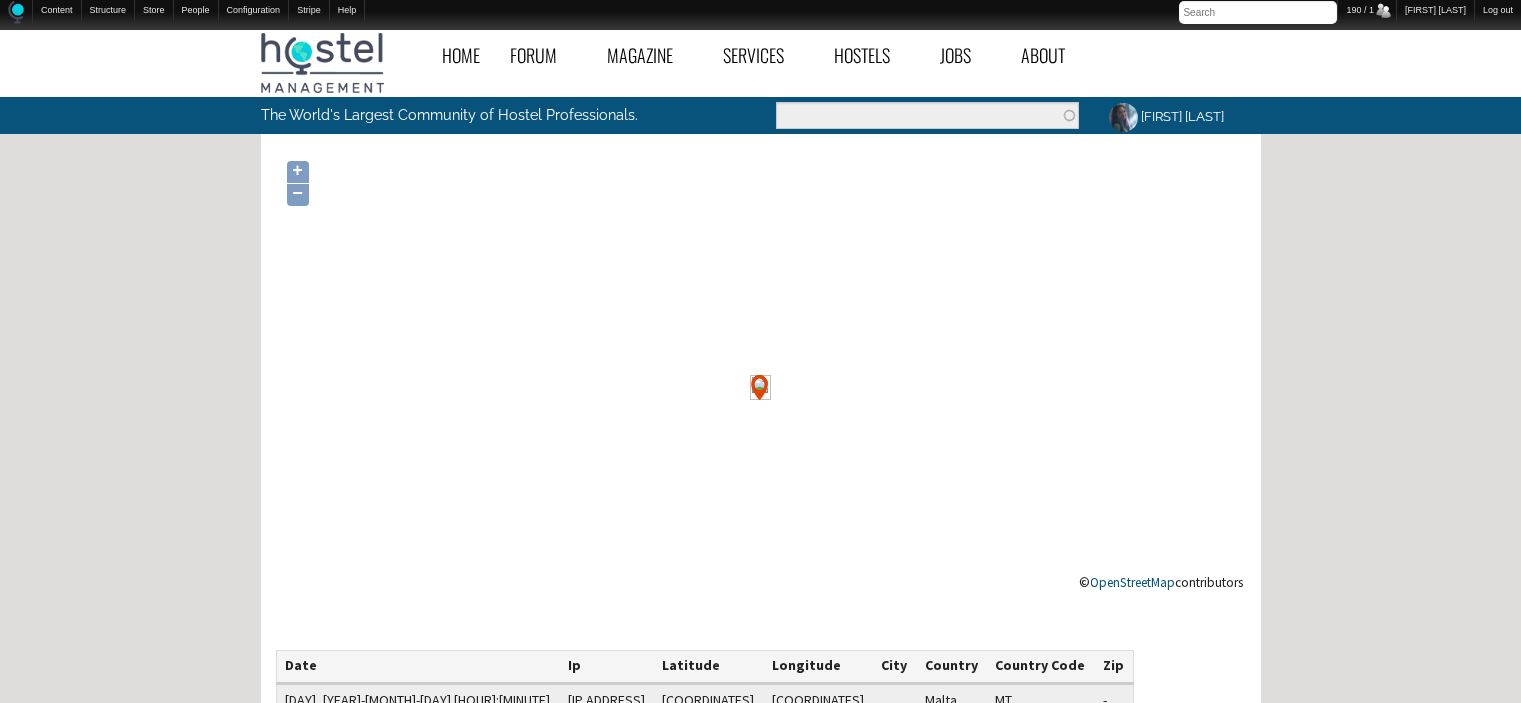 scroll, scrollTop: 0, scrollLeft: 0, axis: both 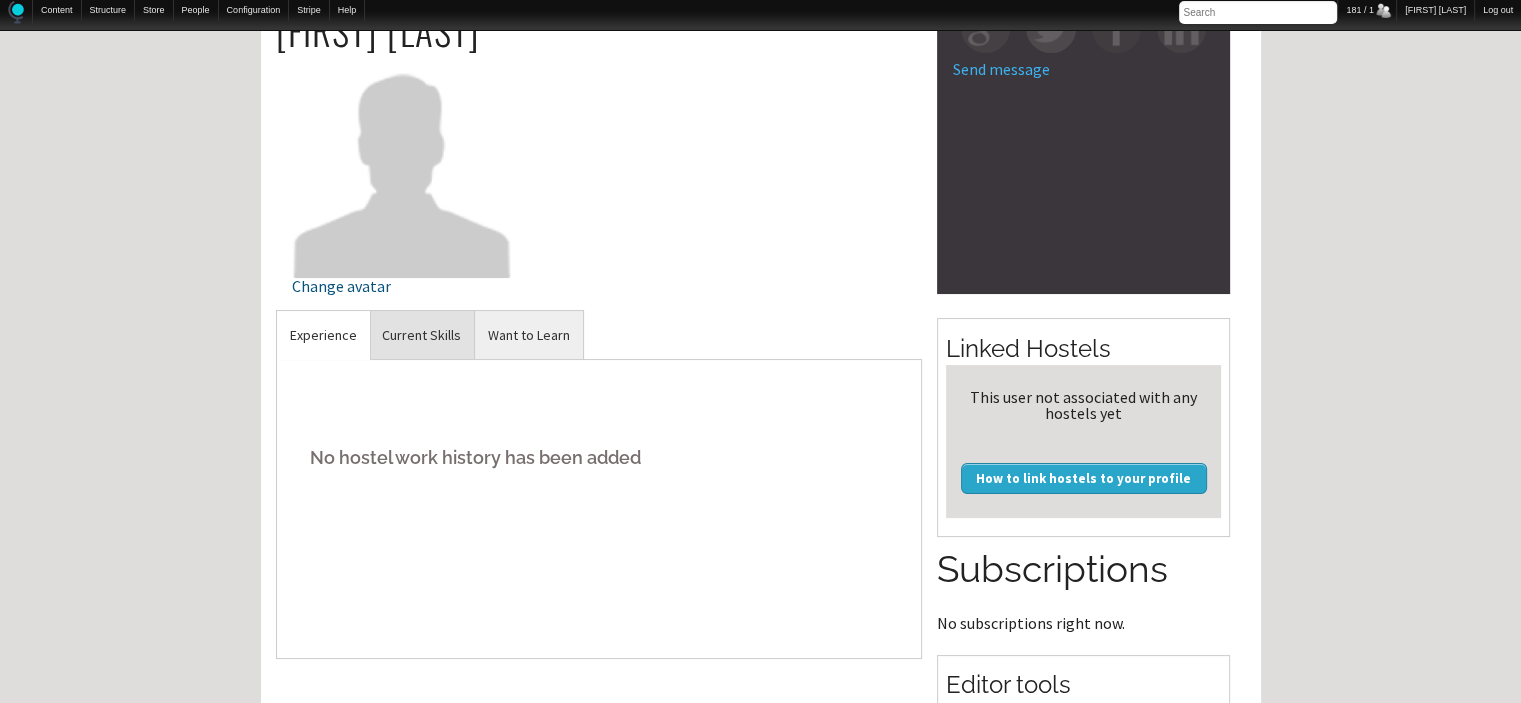 click on "Current Skills" at bounding box center [323, 335] 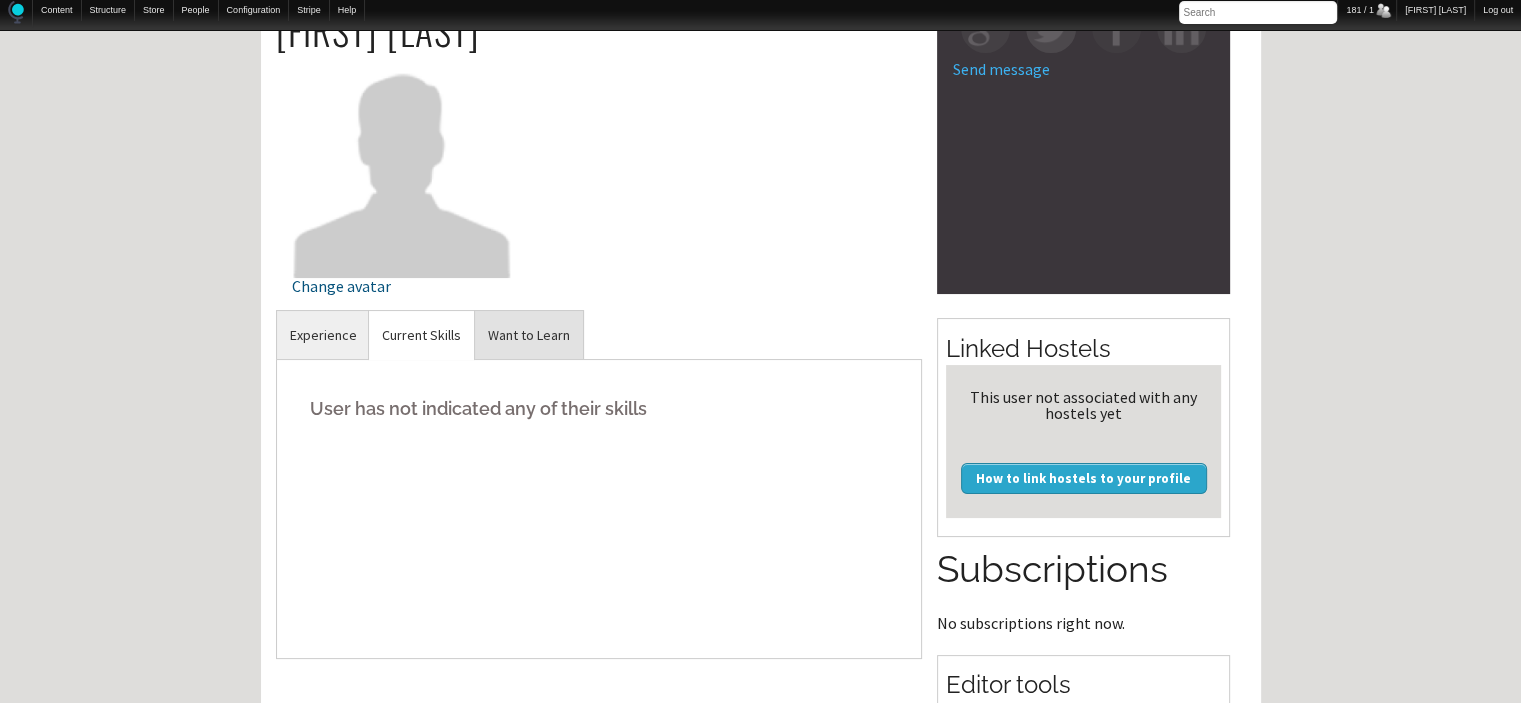 click on "Want to Learn" at bounding box center [323, 335] 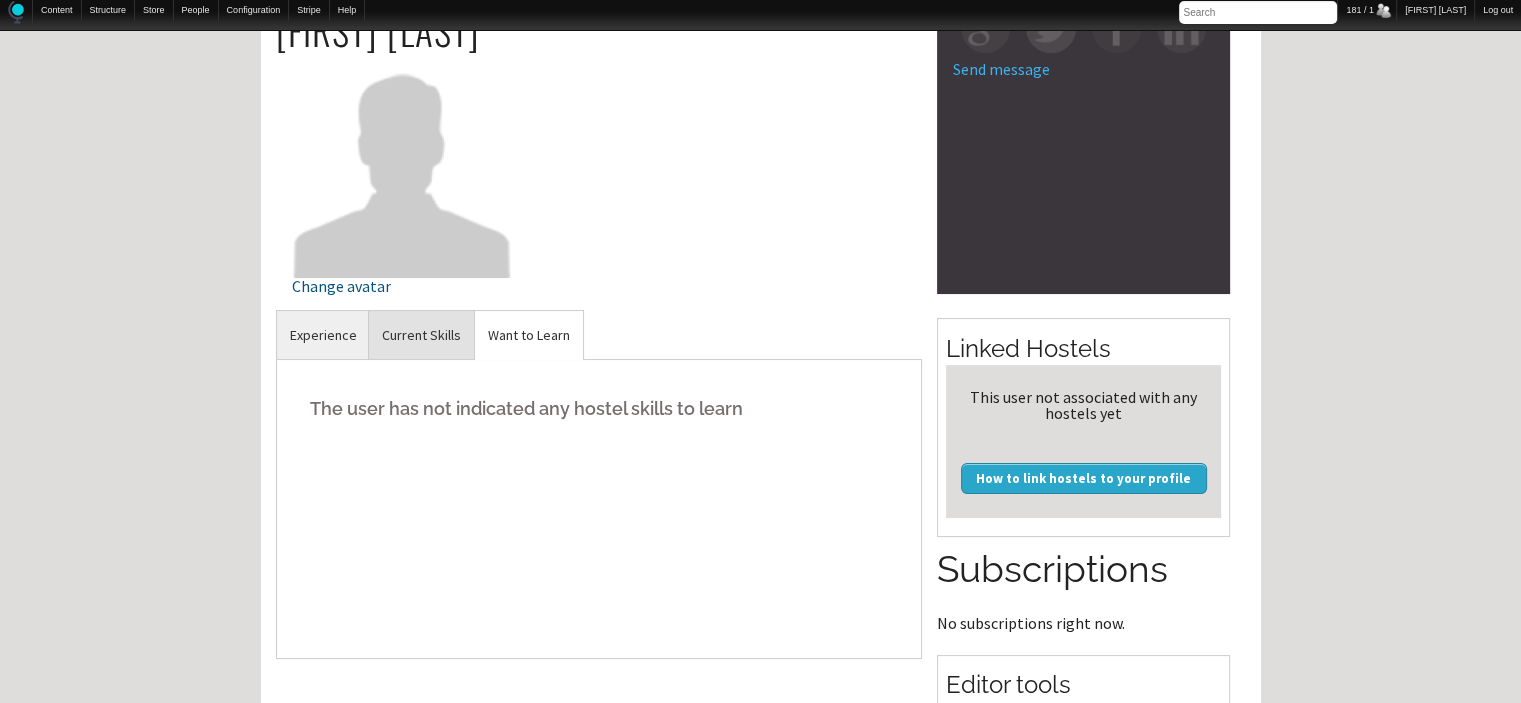 click on "Current Skills" at bounding box center [323, 335] 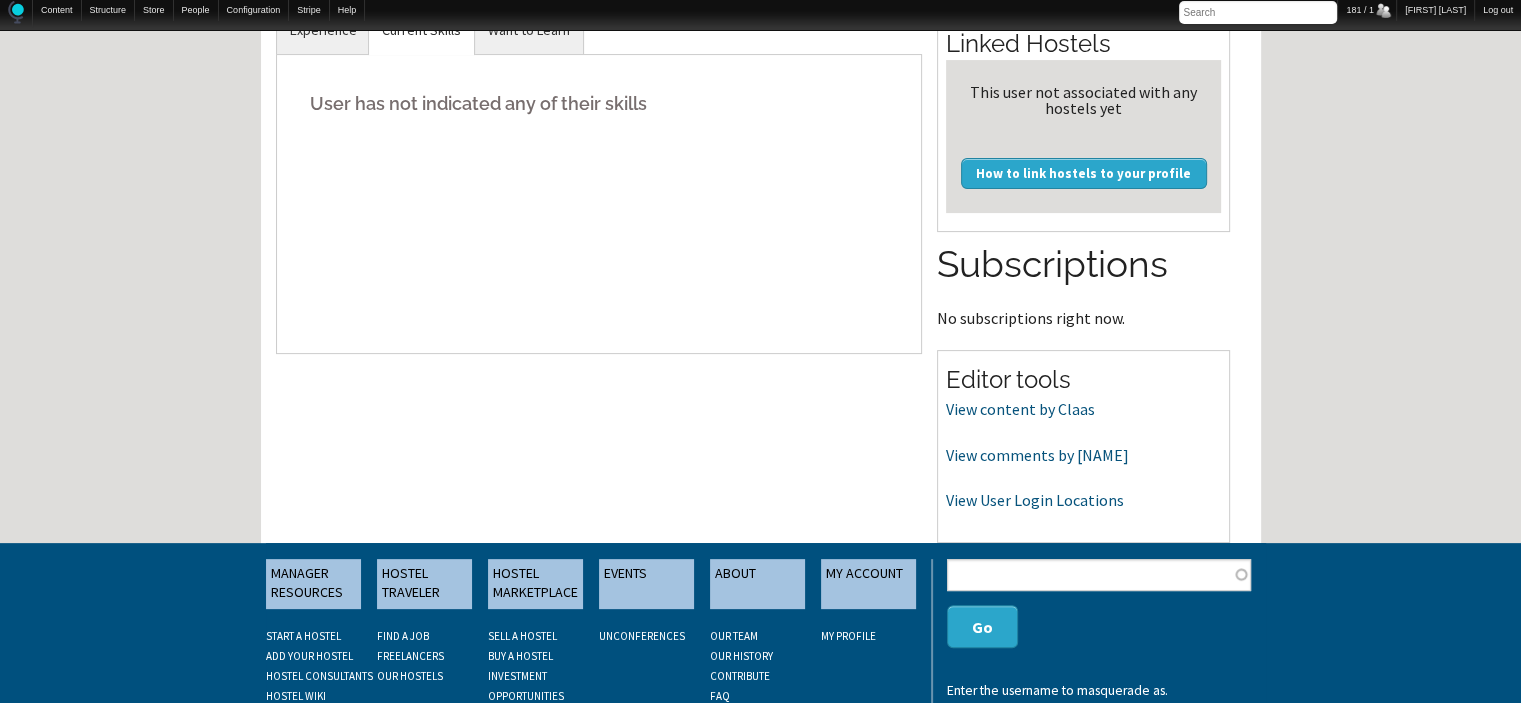 scroll, scrollTop: 653, scrollLeft: 0, axis: vertical 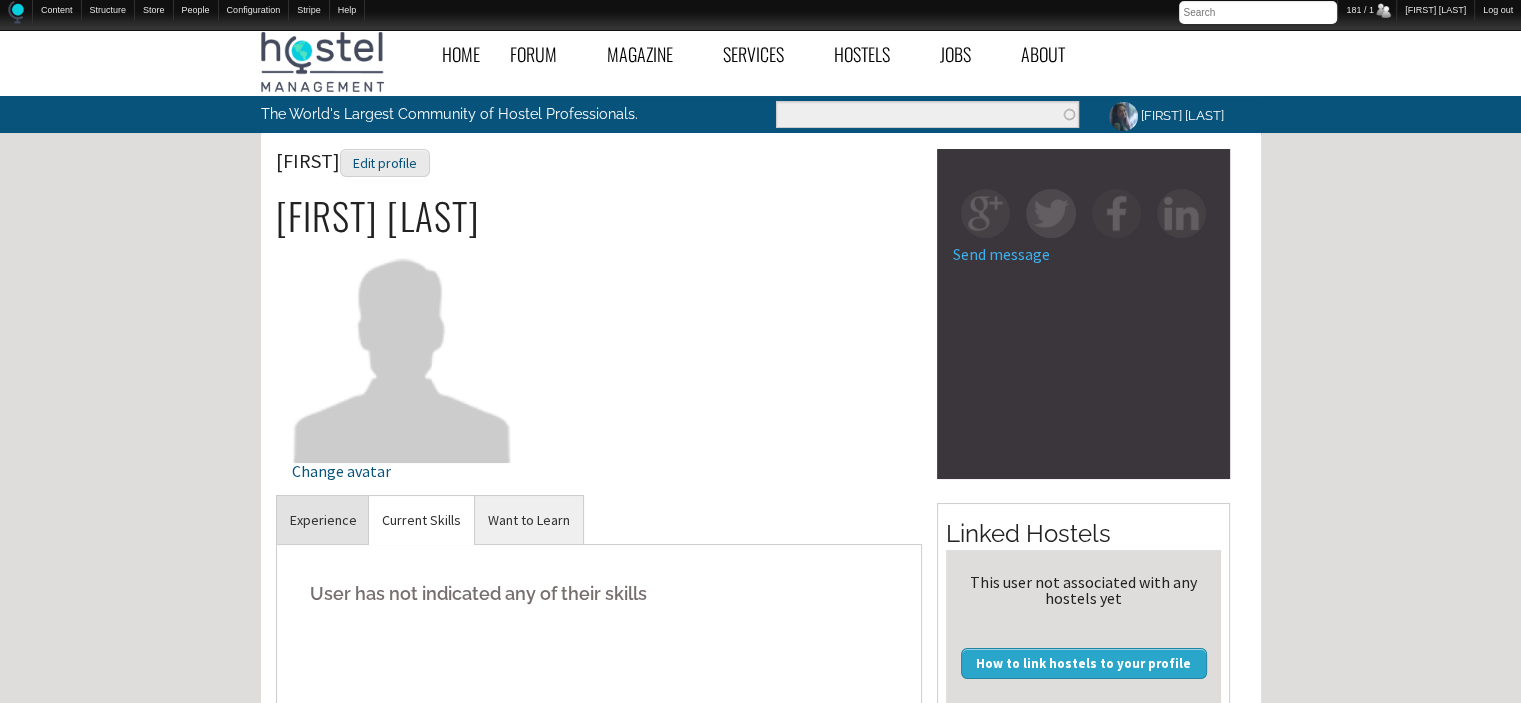 click on "Experience" at bounding box center [323, 520] 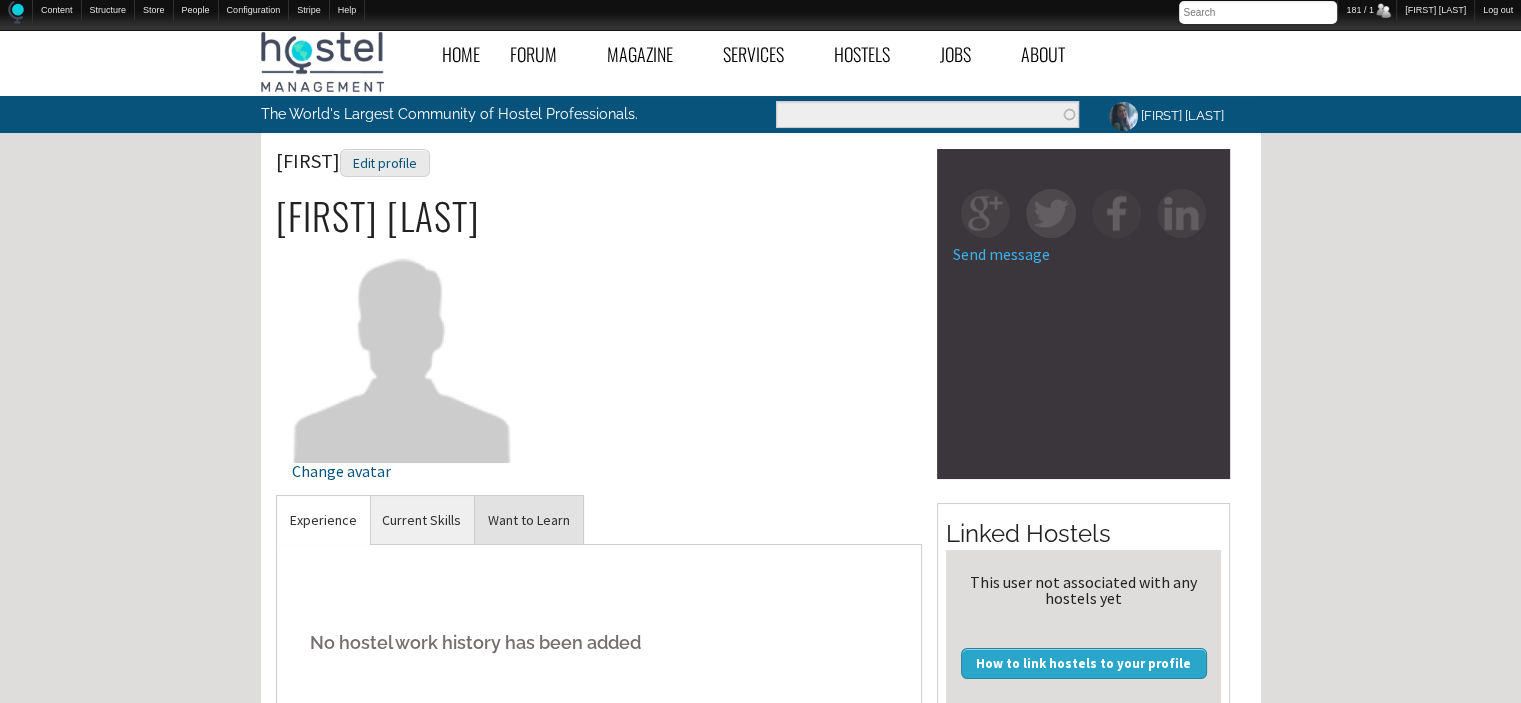 click on "Want to Learn" at bounding box center (323, 520) 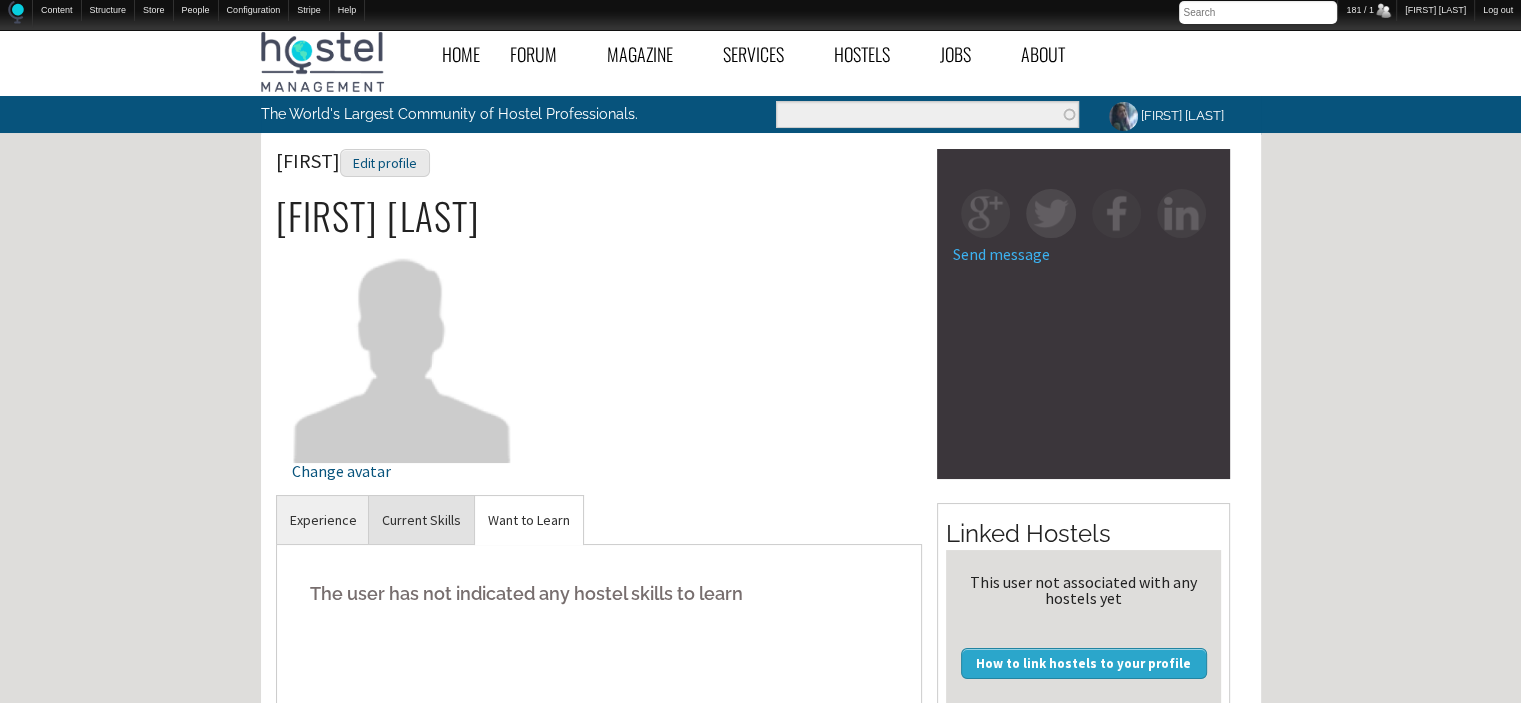 click on "Current Skills" at bounding box center [323, 520] 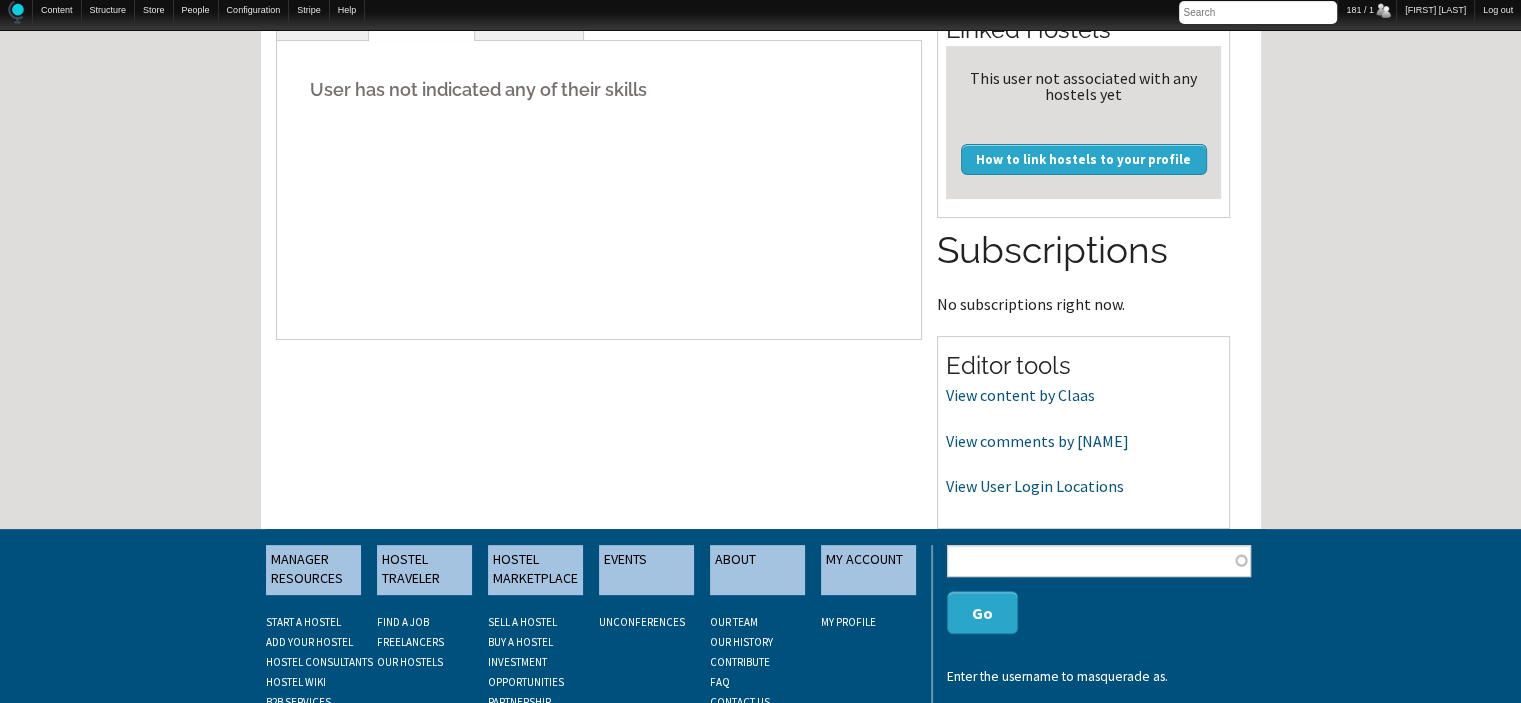 scroll, scrollTop: 508, scrollLeft: 0, axis: vertical 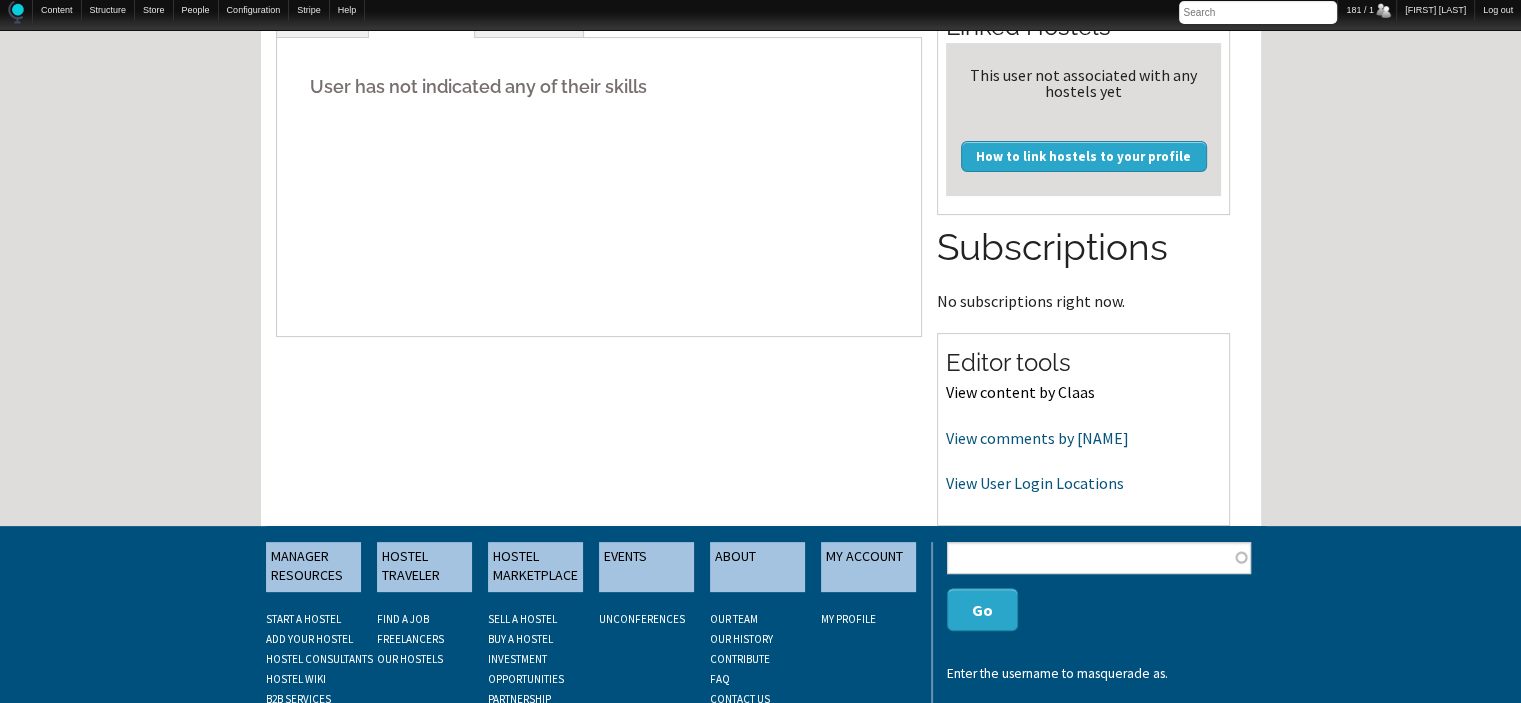 click on "View content by [NAME]" at bounding box center [1020, 392] 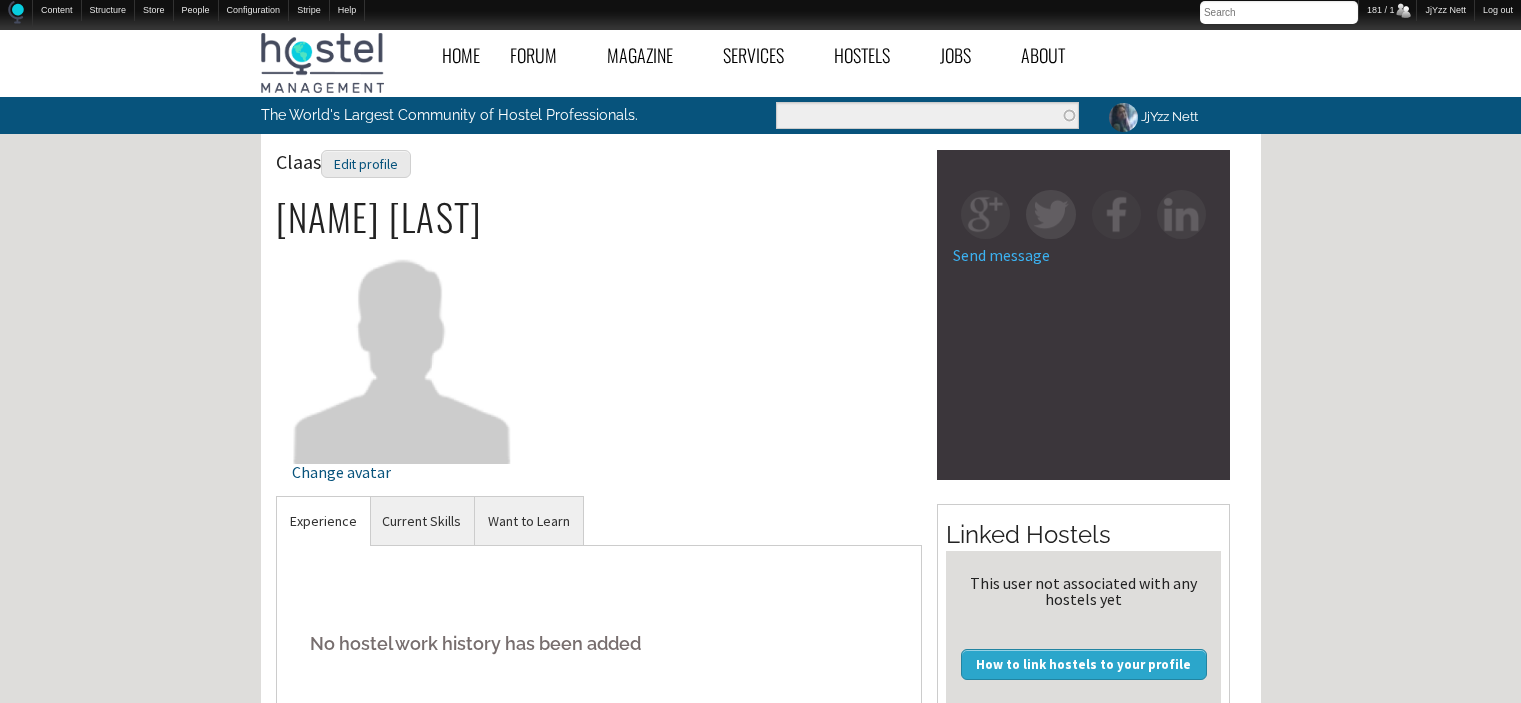 scroll, scrollTop: 508, scrollLeft: 0, axis: vertical 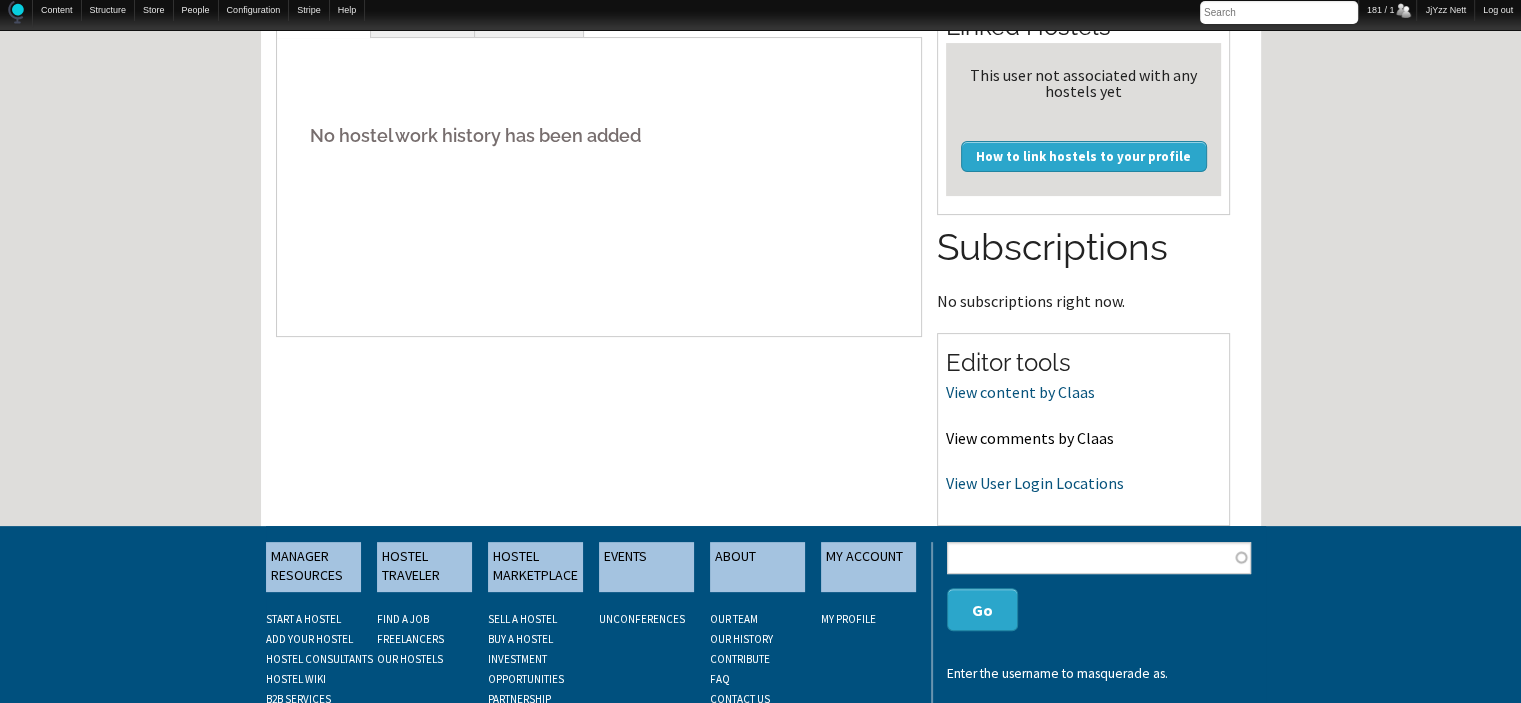 click on "View comments by [NAME]" at bounding box center (1030, 438) 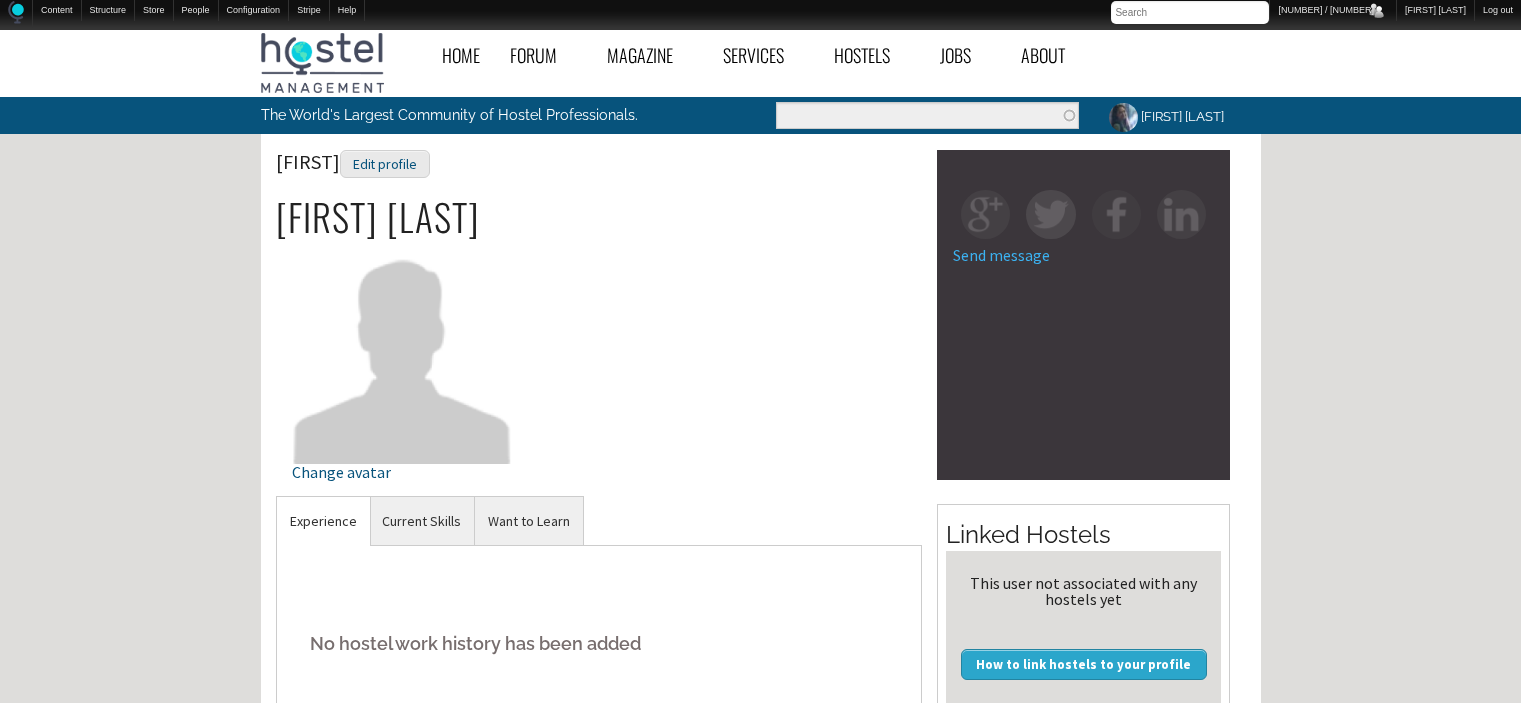 scroll, scrollTop: 508, scrollLeft: 0, axis: vertical 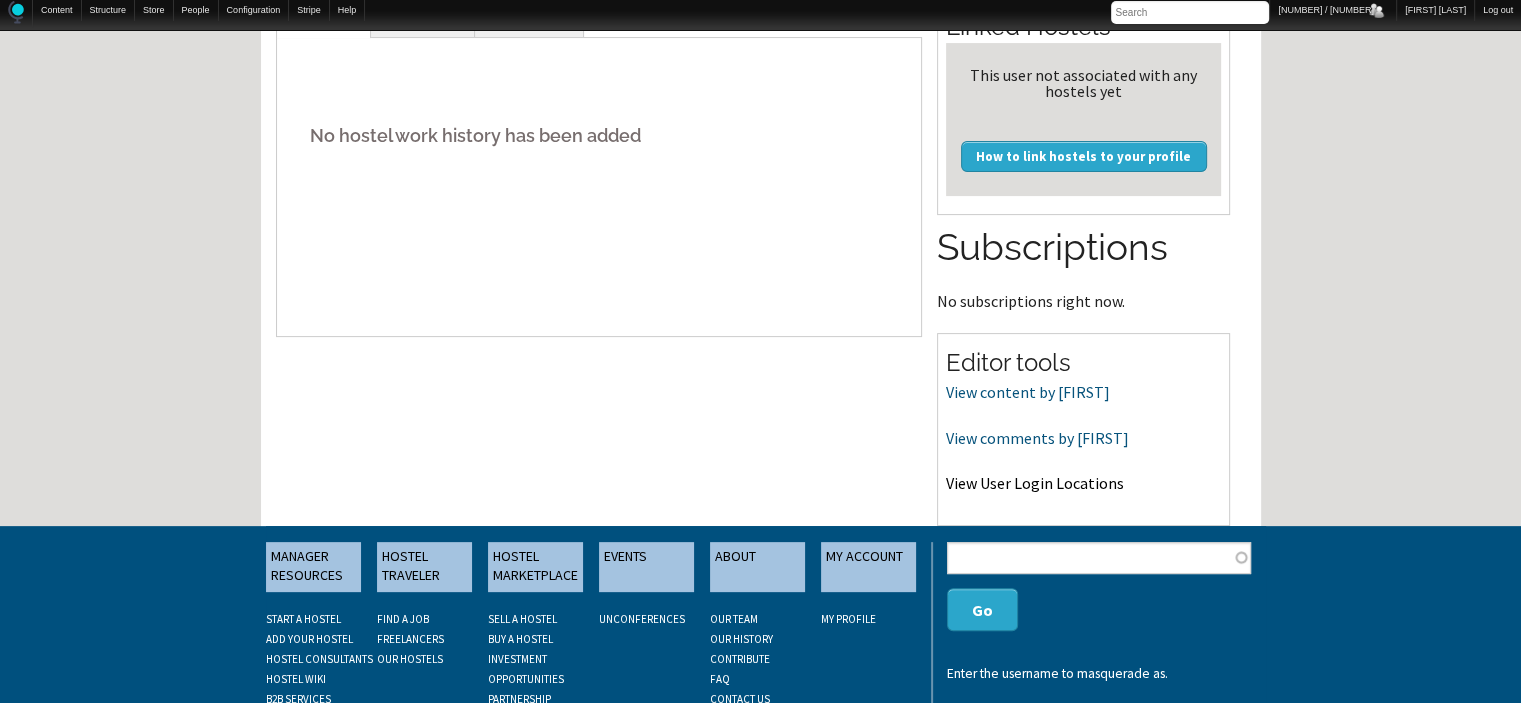 click on "View User Login Locations" at bounding box center (1035, 483) 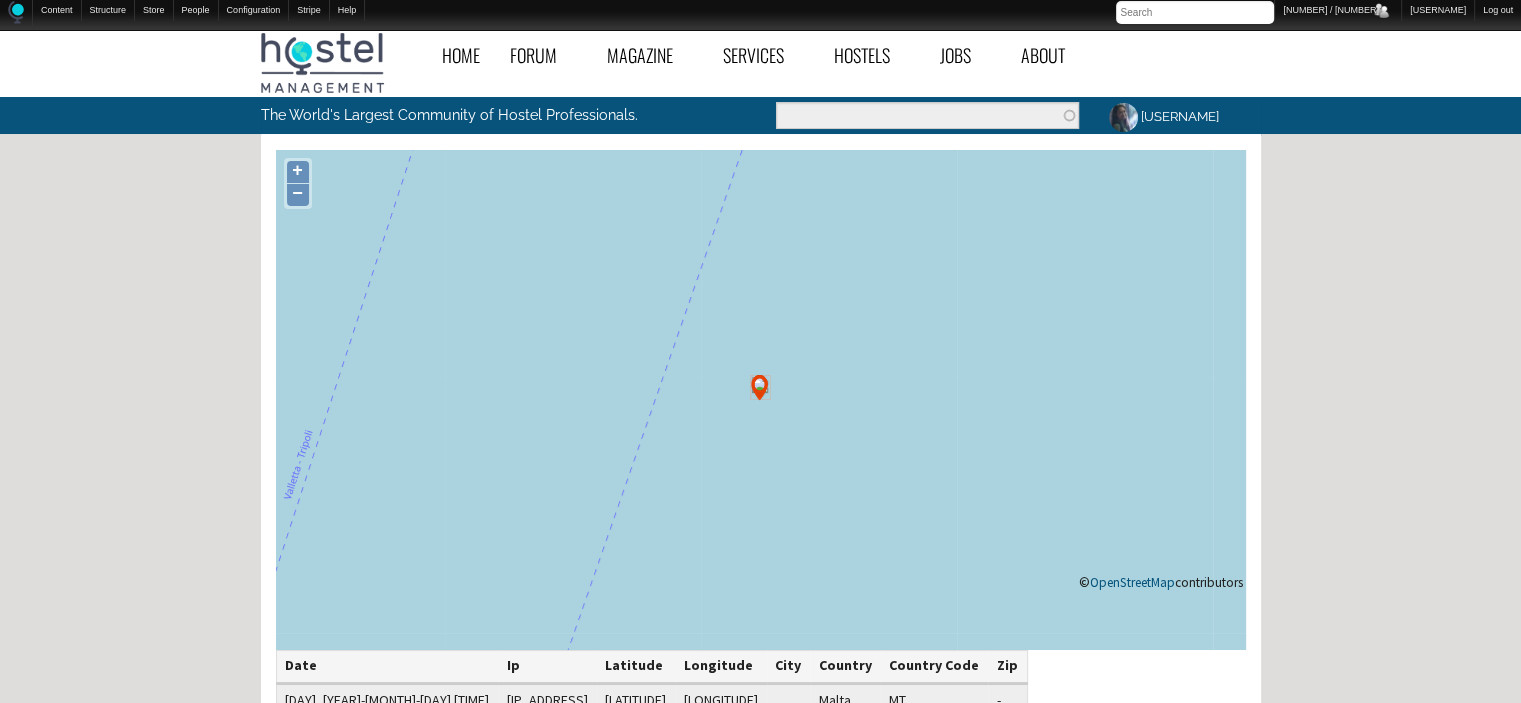 scroll, scrollTop: 530, scrollLeft: 0, axis: vertical 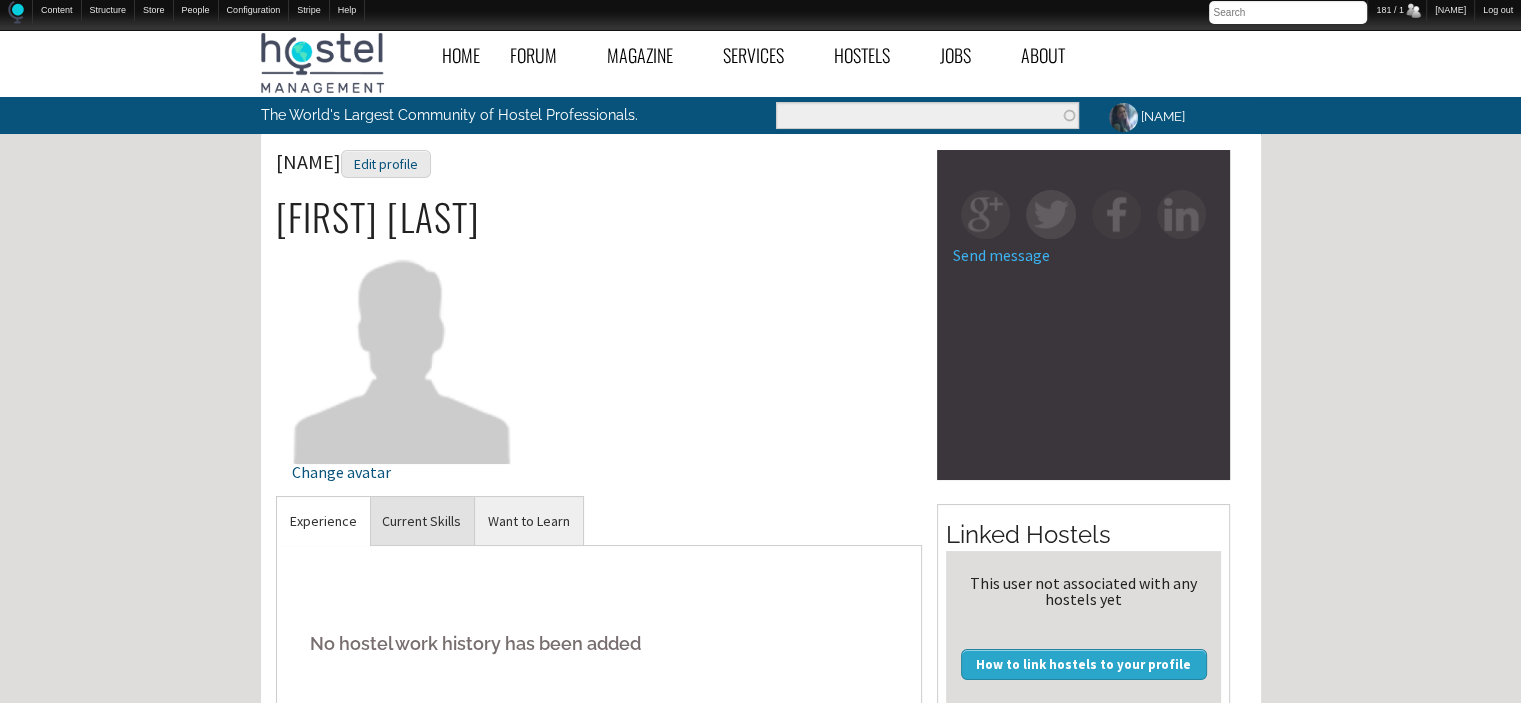 click on "Current Skills" at bounding box center (323, 521) 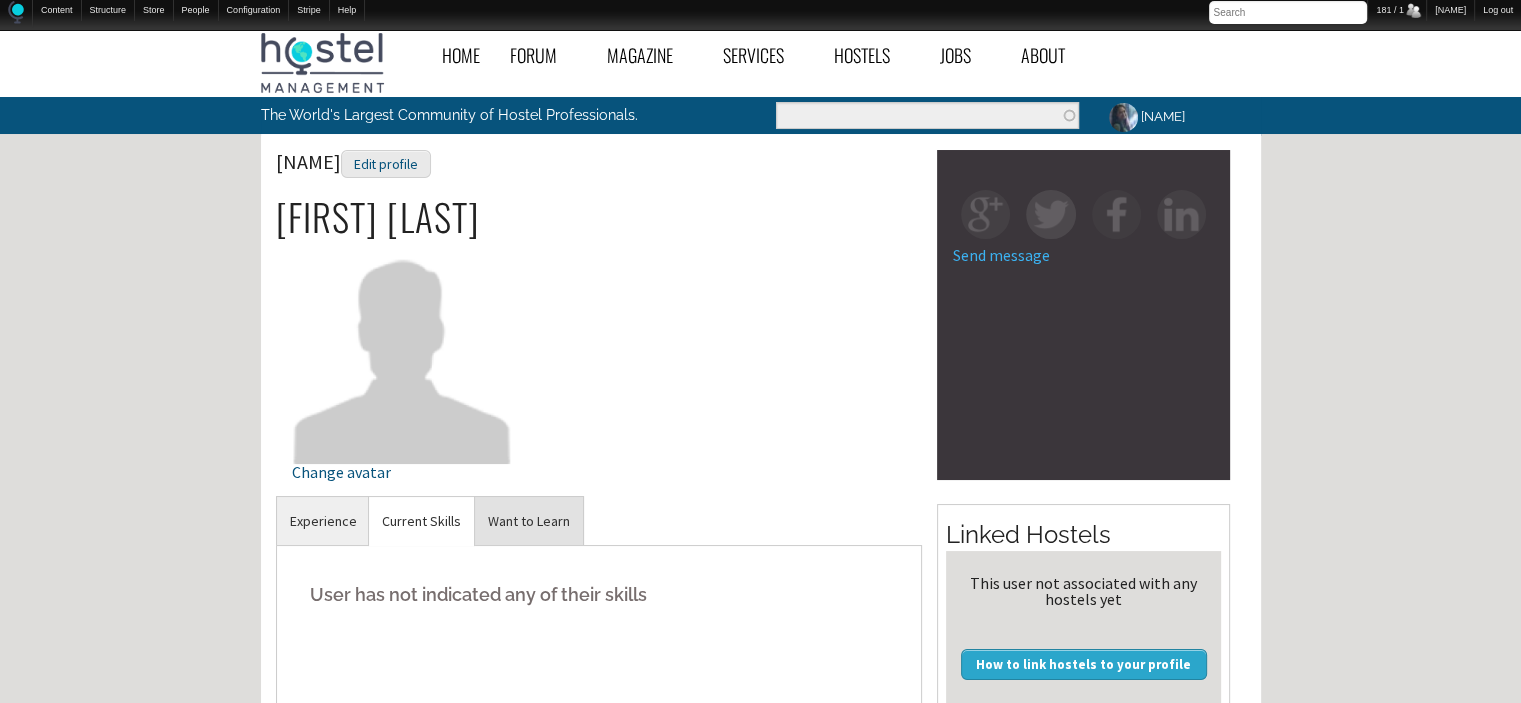 click on "Want to Learn" at bounding box center (323, 521) 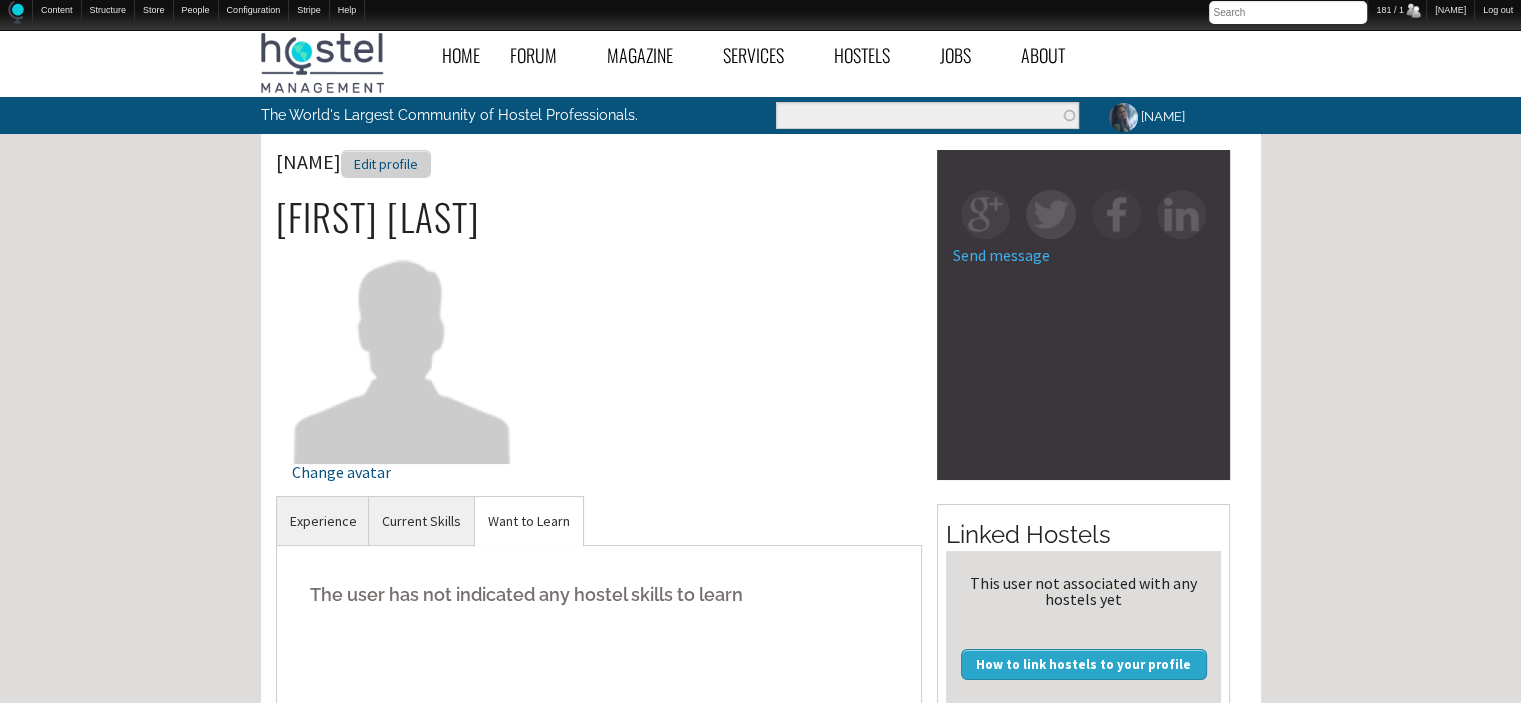 click on "Edit profile" at bounding box center (386, 164) 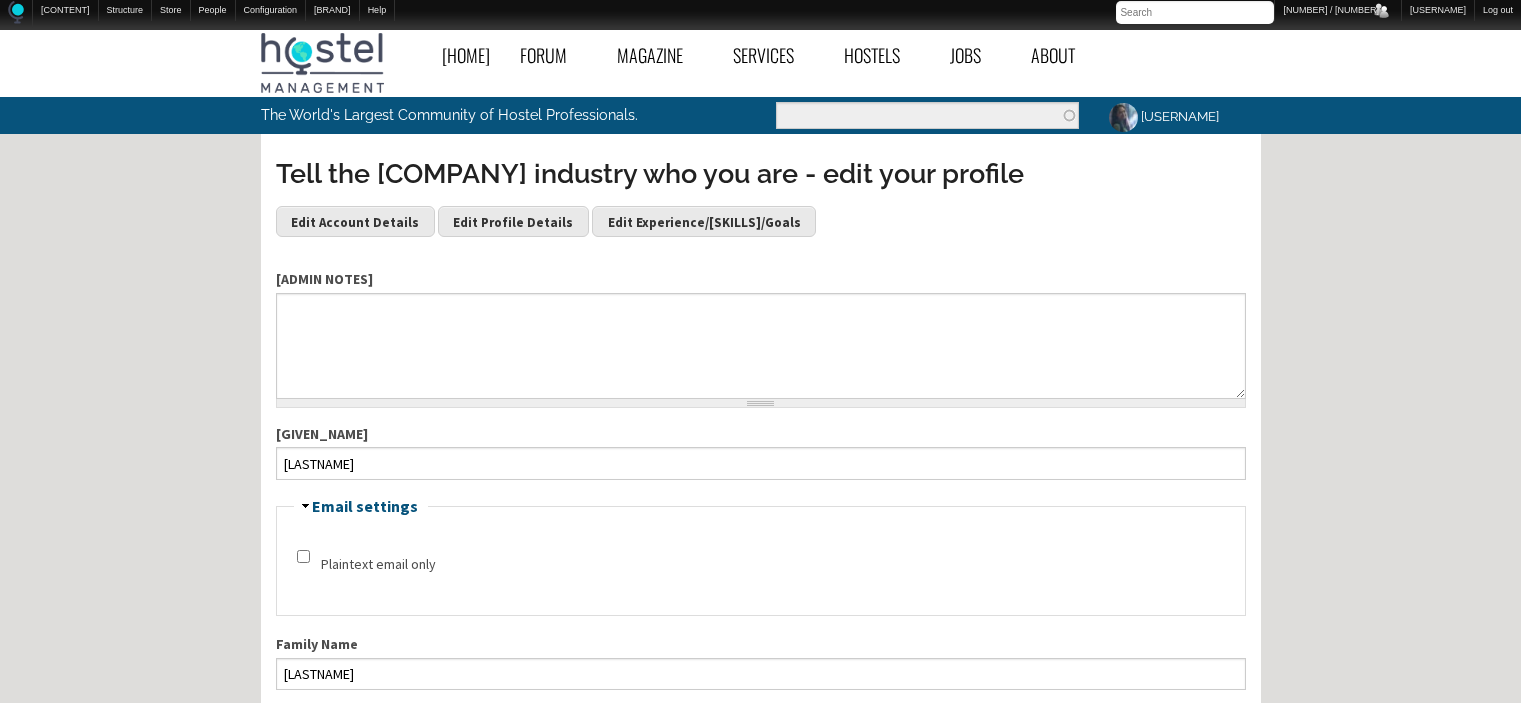scroll, scrollTop: 0, scrollLeft: 0, axis: both 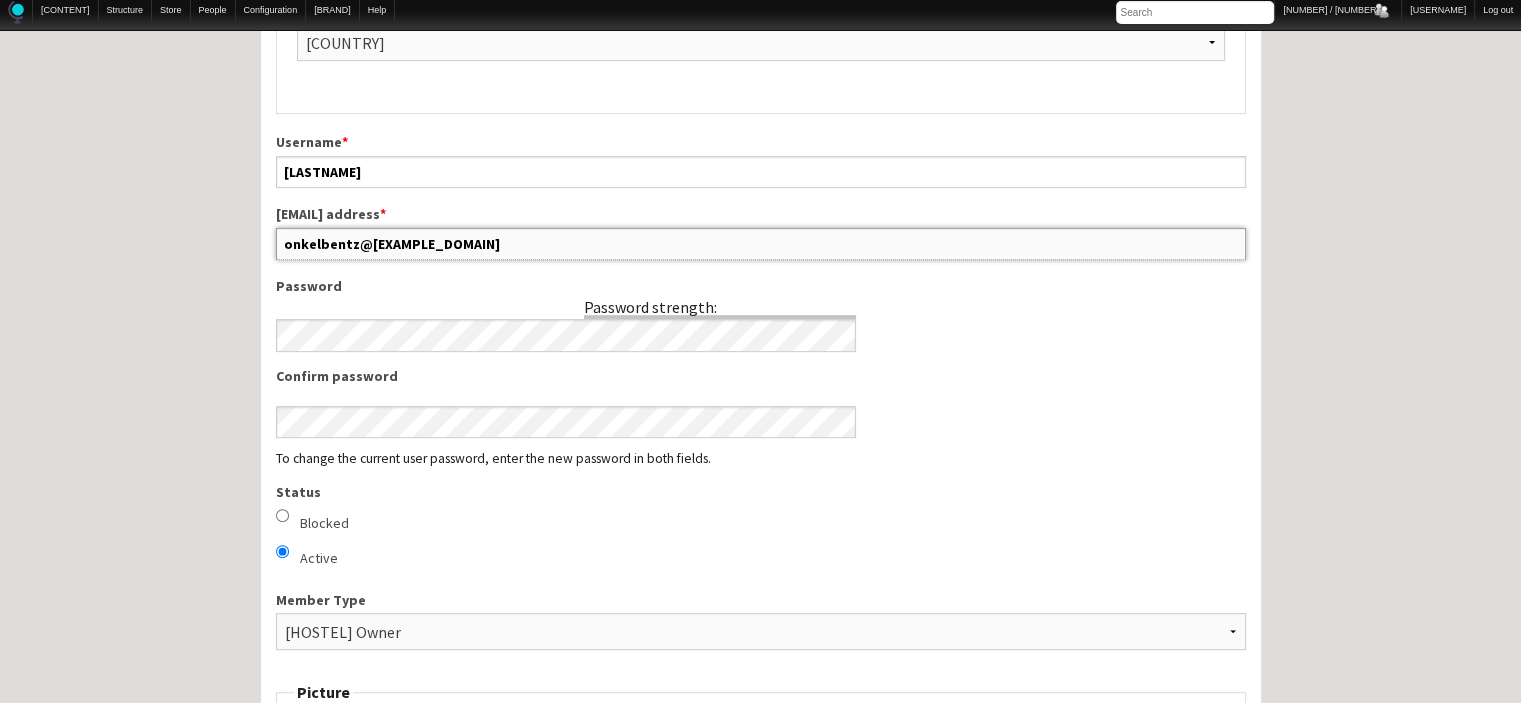 drag, startPoint x: 457, startPoint y: 241, endPoint x: 152, endPoint y: 202, distance: 307.48334 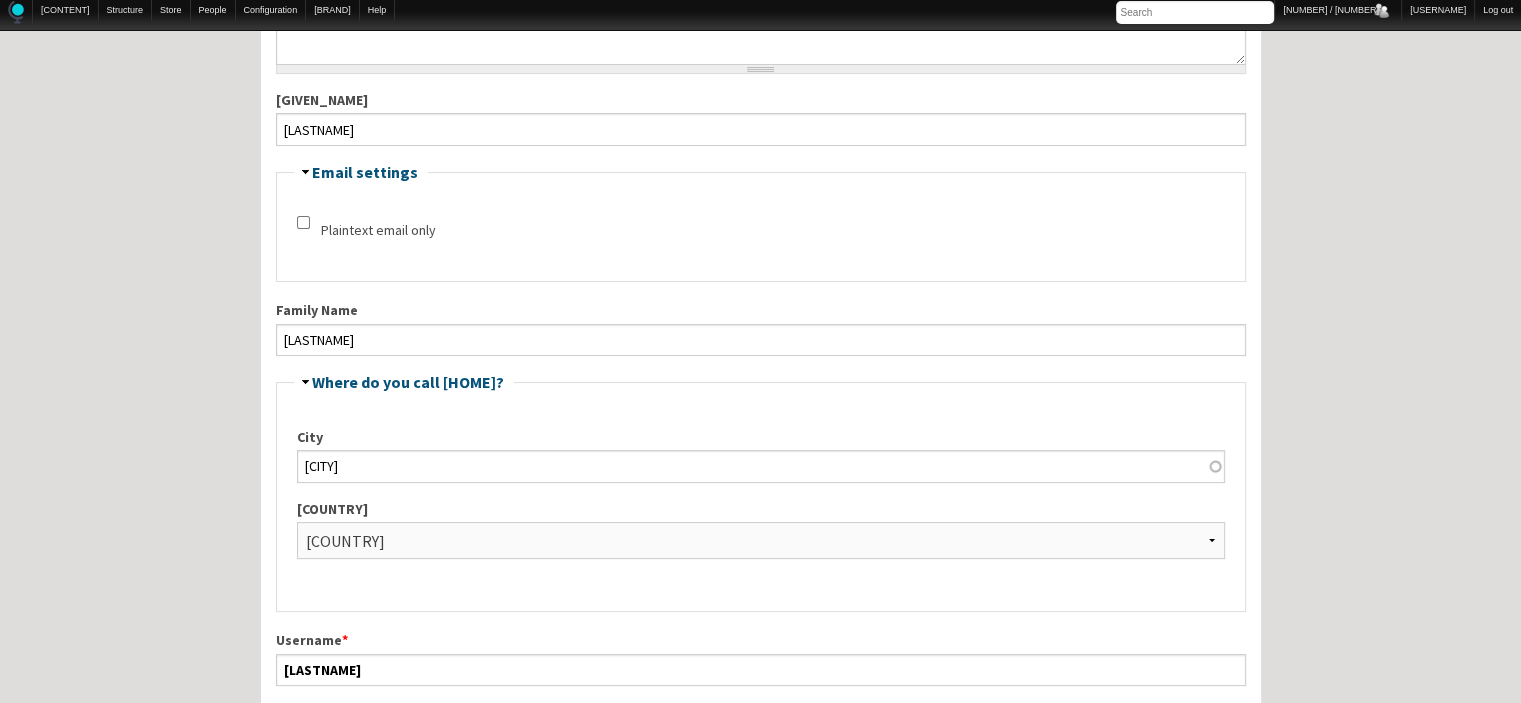 scroll, scrollTop: 338, scrollLeft: 0, axis: vertical 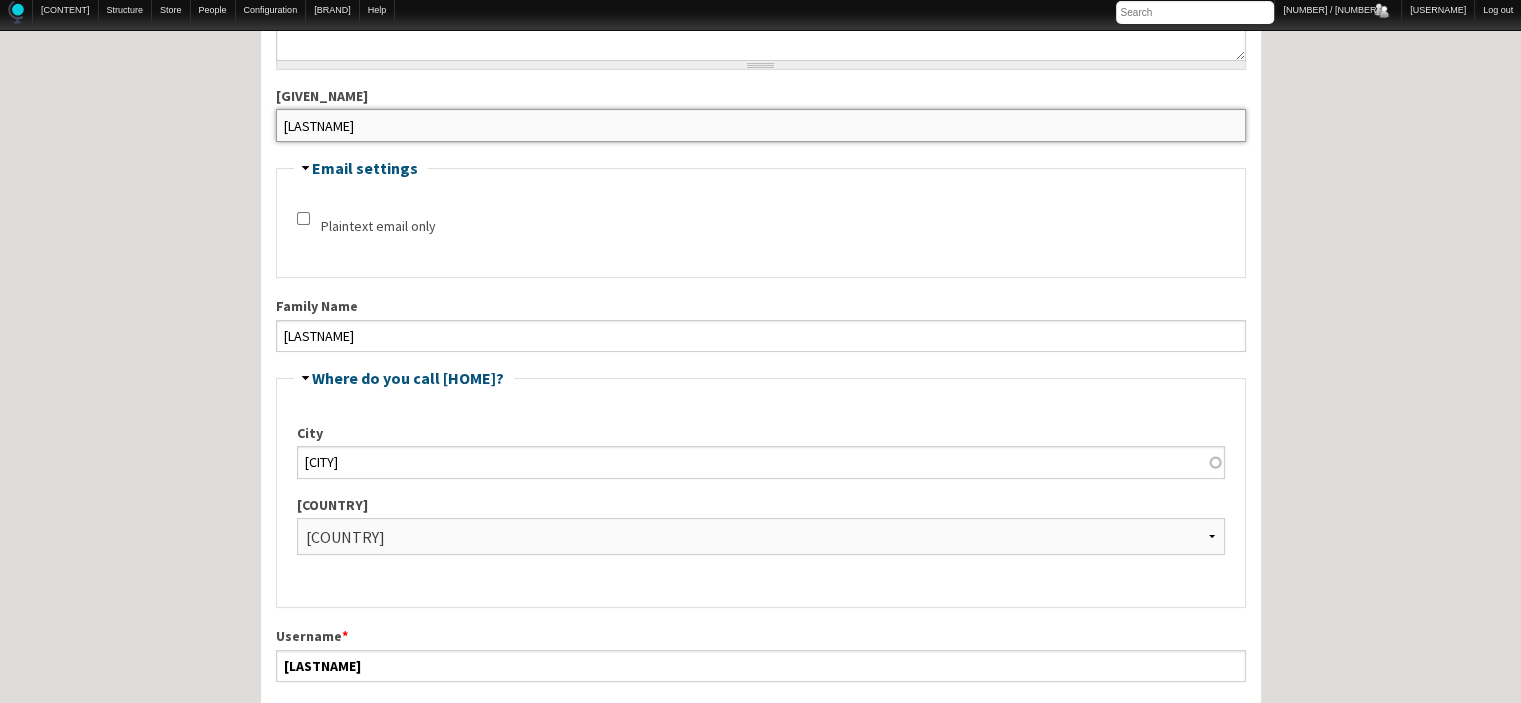 drag, startPoint x: 345, startPoint y: 123, endPoint x: 208, endPoint y: 128, distance: 137.09122 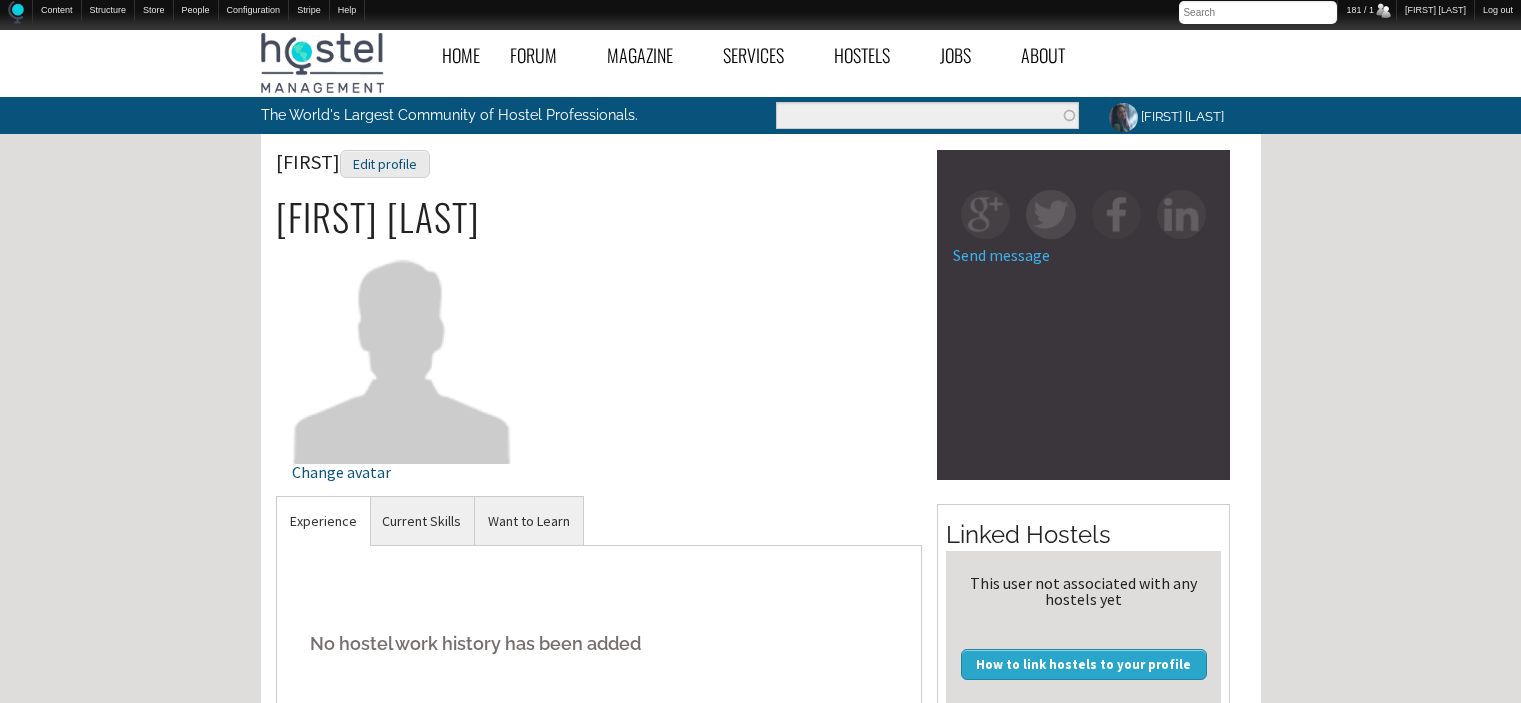 scroll, scrollTop: 0, scrollLeft: 0, axis: both 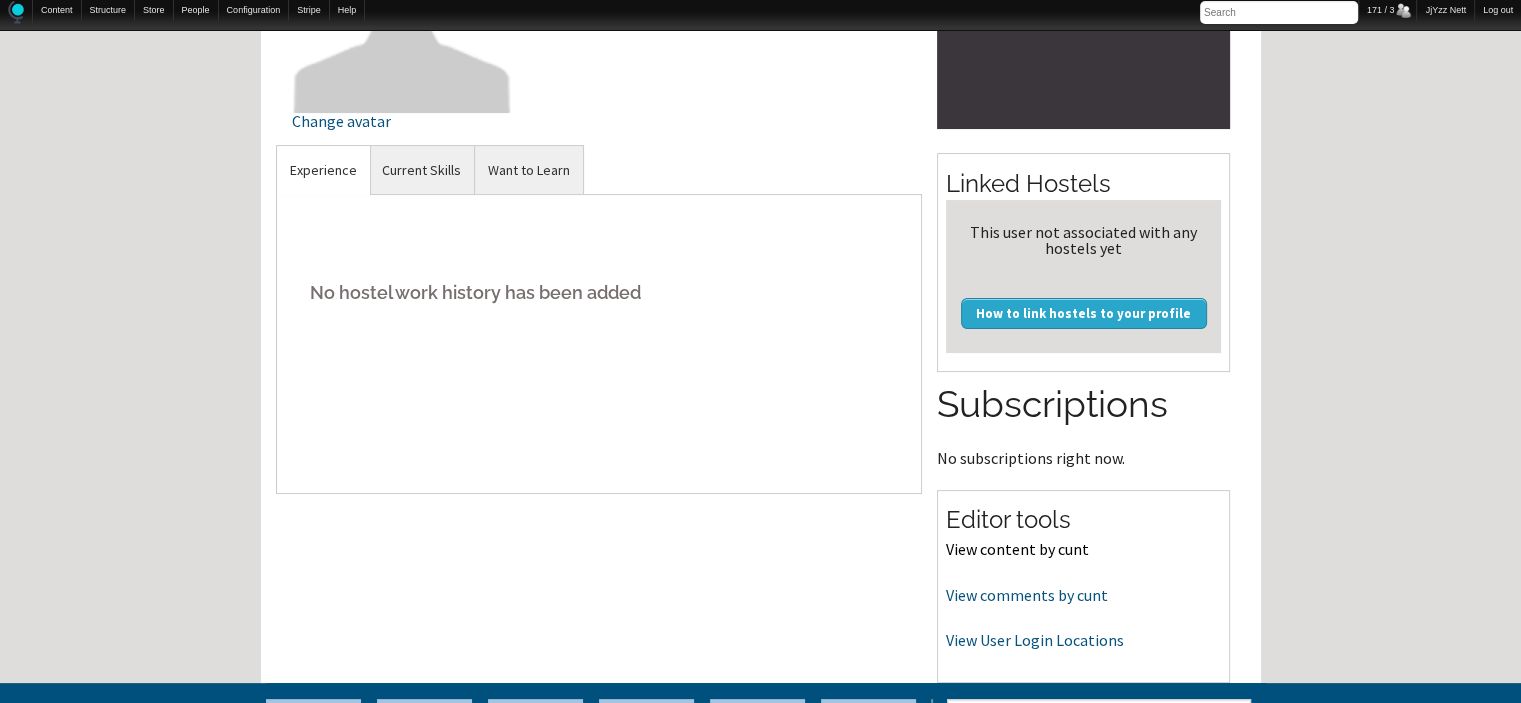 click on "View content by cunt" at bounding box center [1017, 549] 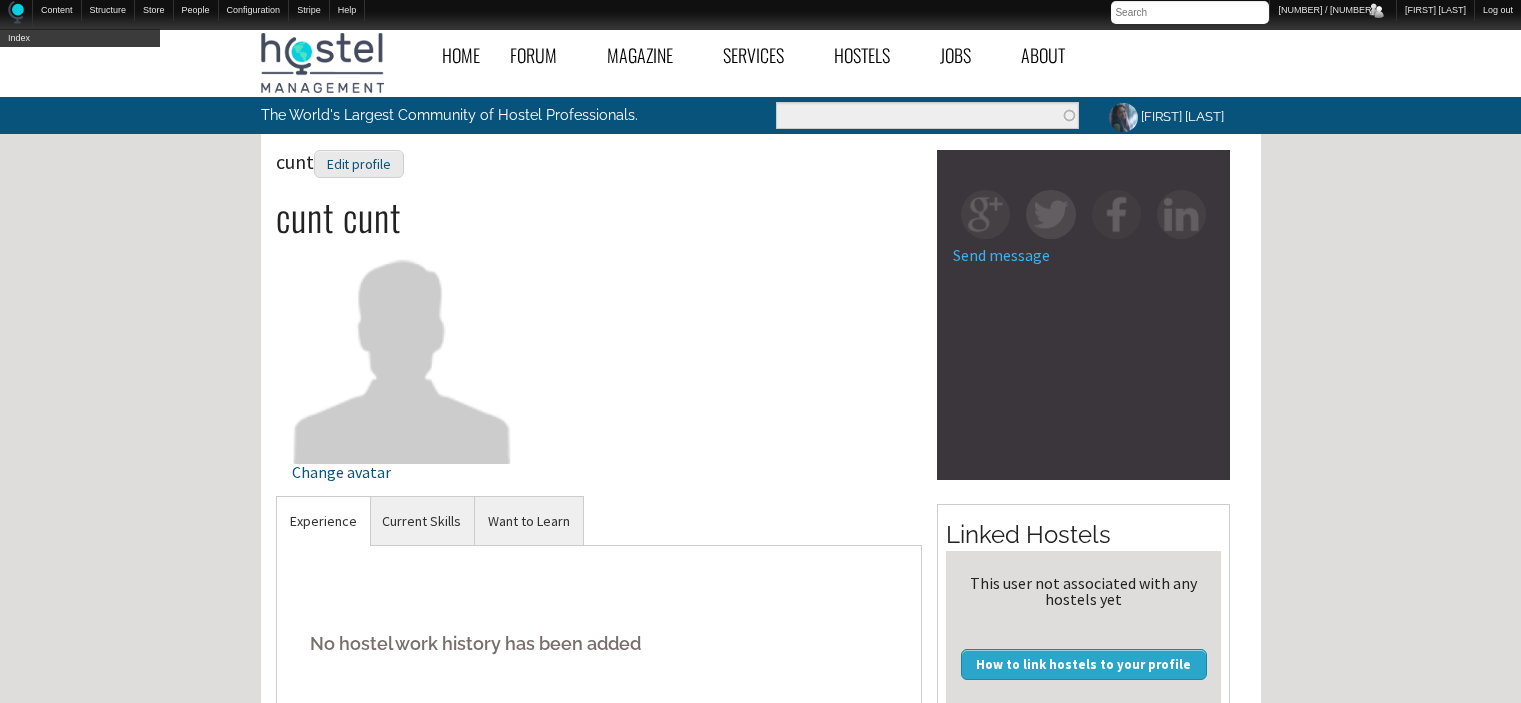 scroll, scrollTop: 351, scrollLeft: 0, axis: vertical 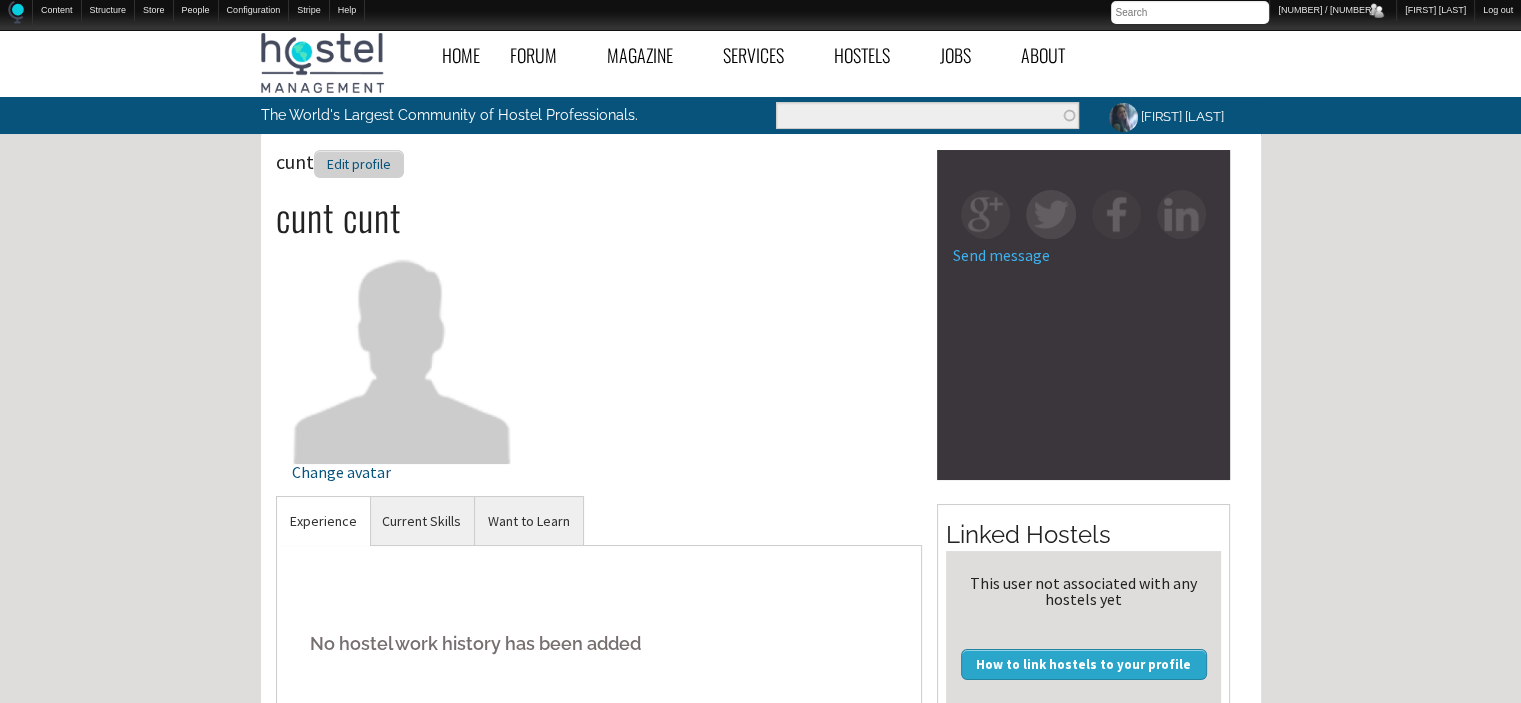 click on "Edit profile" at bounding box center (359, 164) 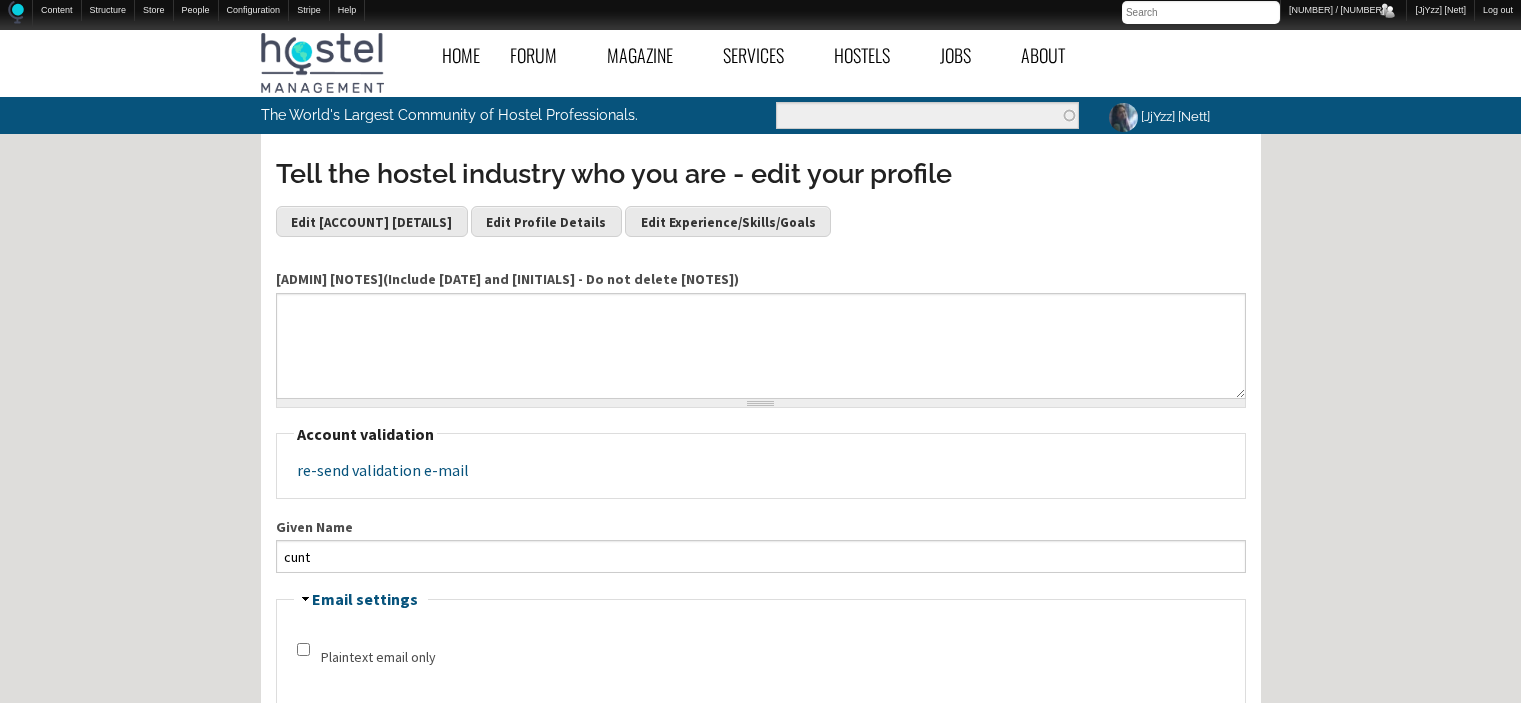 scroll, scrollTop: 0, scrollLeft: 0, axis: both 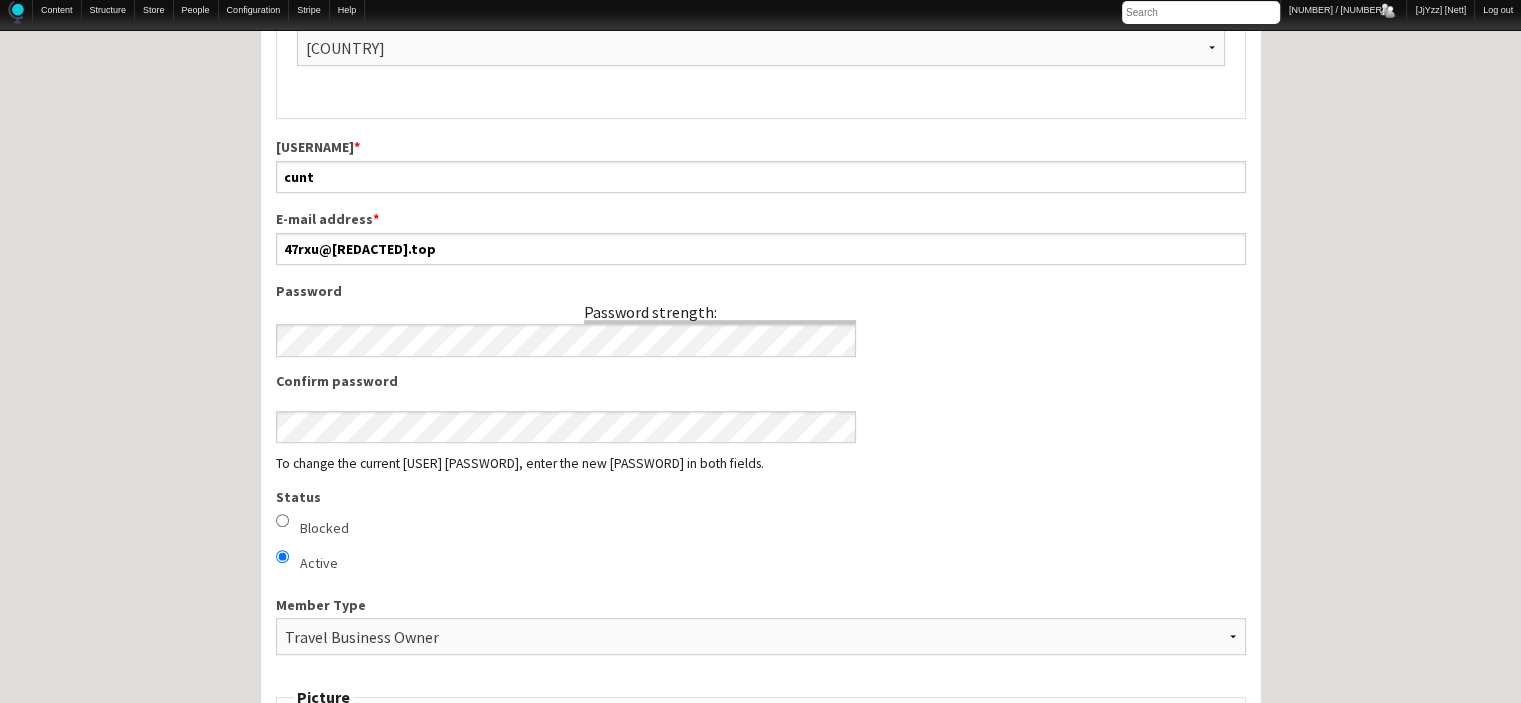 click on "Blocked" at bounding box center [324, 528] 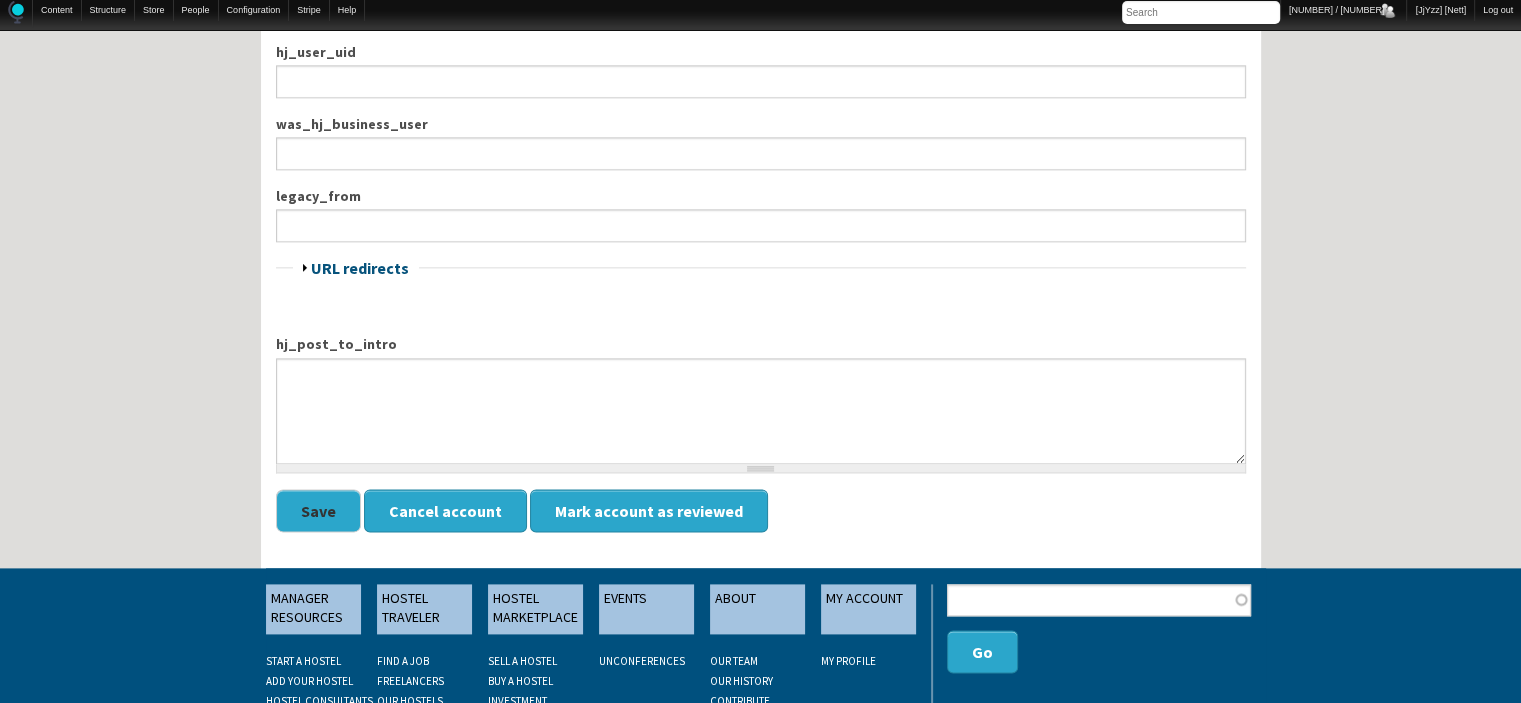 scroll, scrollTop: 2638, scrollLeft: 0, axis: vertical 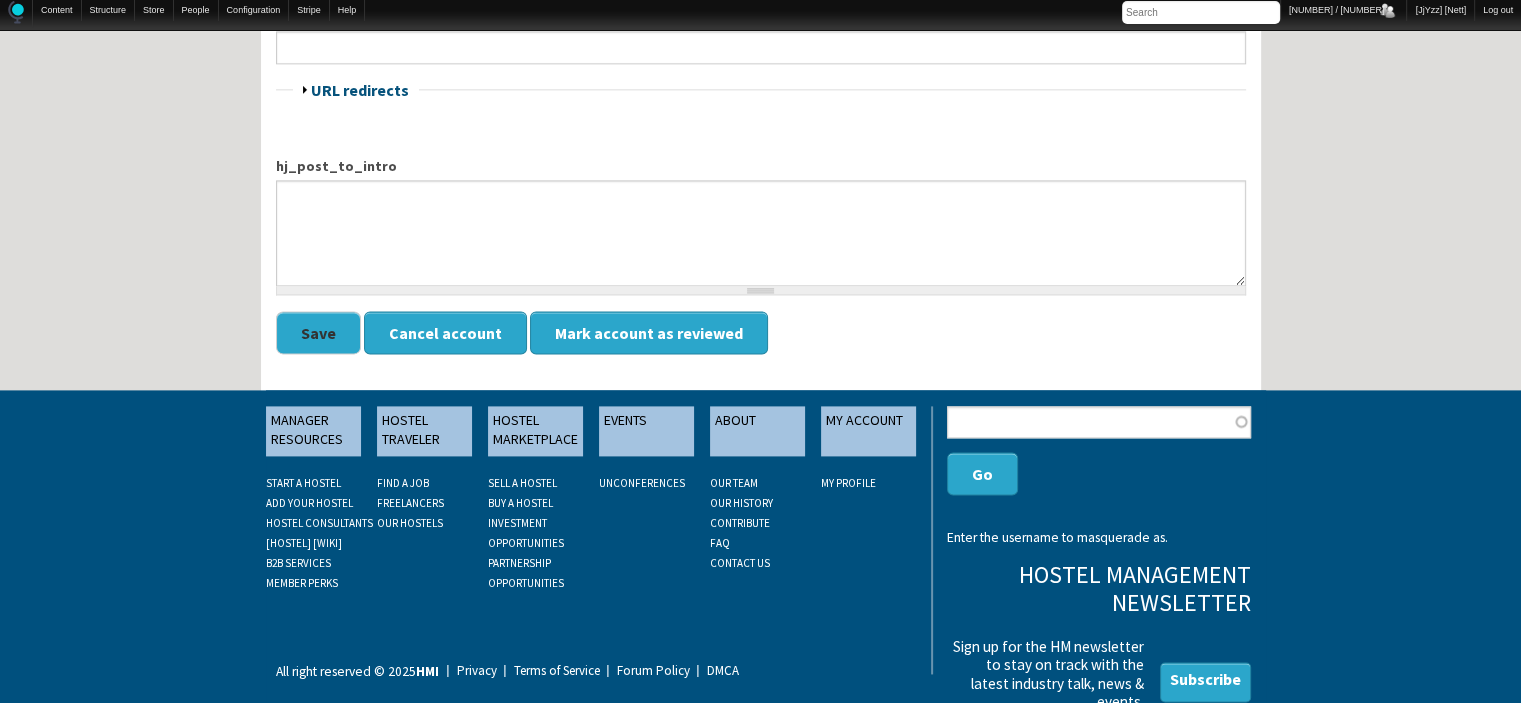 click on "Save" at bounding box center (318, 332) 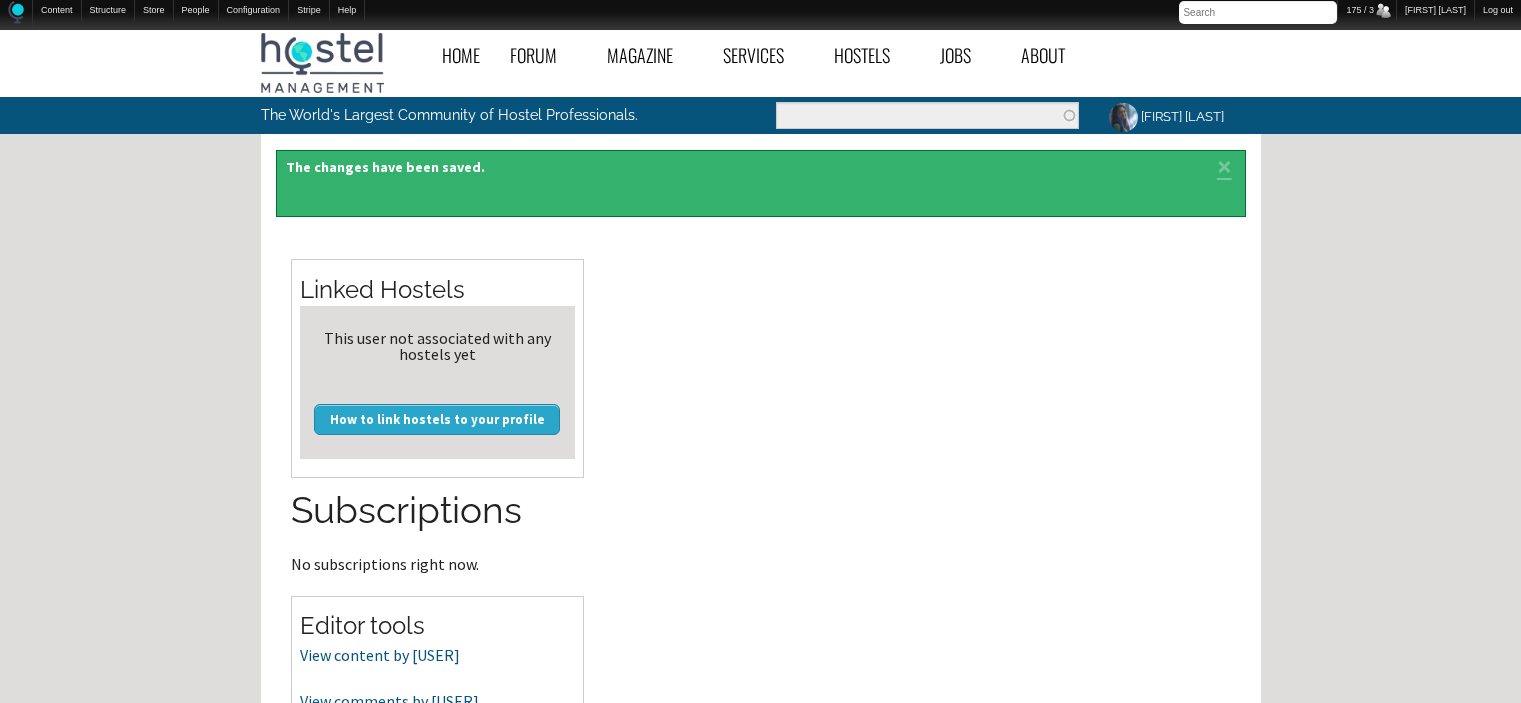 scroll, scrollTop: 0, scrollLeft: 0, axis: both 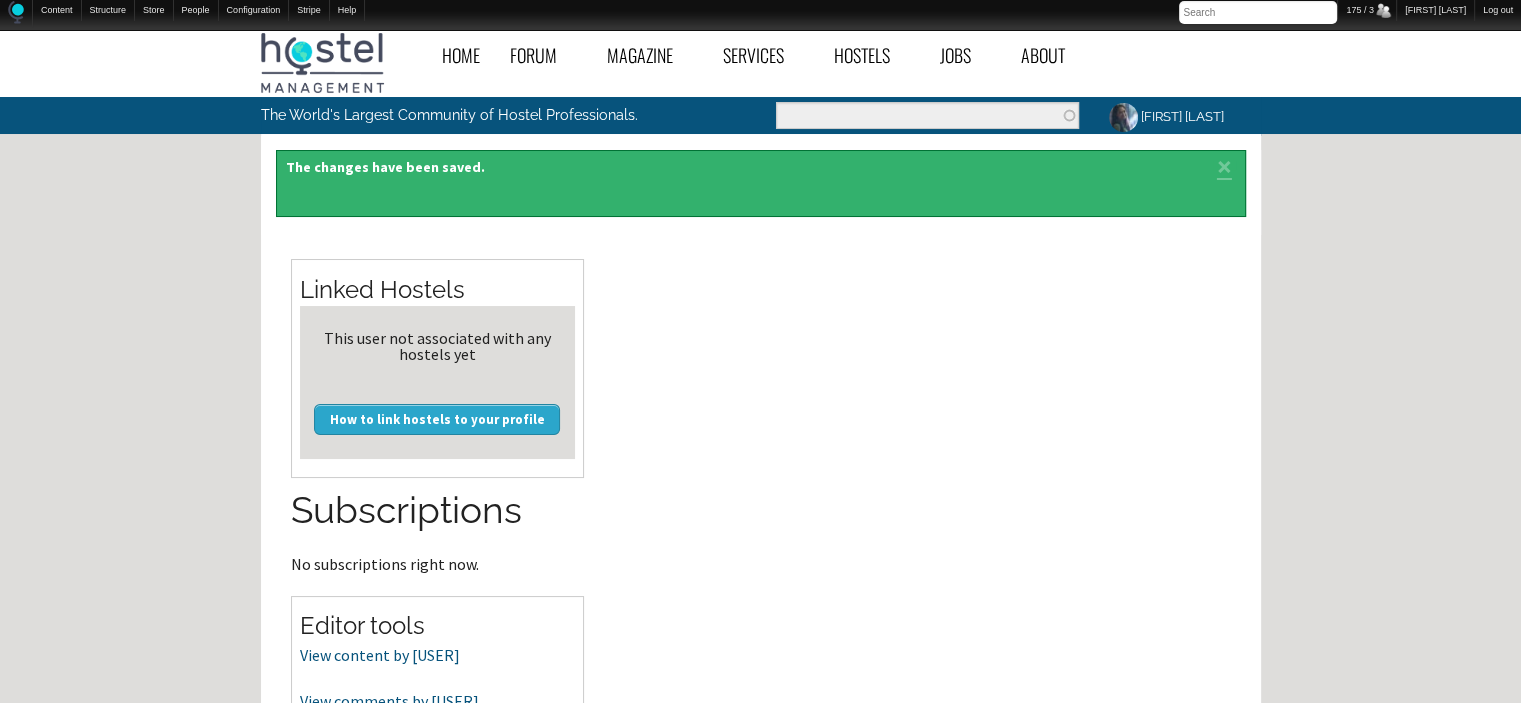click on "Home   Forum   « Back Forum Forums Index   « Back Forums Index New Posts   Recent Activity   All Activity   Posts I’m Following   The Common Room   « Back The Common Room MODERATOR NOTES   Introduce Yourself   Introduce Your Hostel   Travel Talk   Hostel Stories   Off Topic Chat   General Hostel Topics   « Back General Hostel Topics Hostel Publications   Hostel Trends and News   Hostel Conferences and Tourism Events   Buy / Sell / Trade Items   Promoting the Hostel Movement   Hostel Videos   Site Feedback and News   Open a New Hostel   « Back Open a New Hostel The Ideal Hostel   Buy / Sell a Hostel   Start a Hostel   Business Partners   Hostel Operations   « Back Hostel Operations Front Desk Operations   Internet Access and Computers   Website, Computer, and Tech Support   Housekeeping and Maintenance   Hostel Bars & Restaurants   Tour Desk Operations   General Hostel Operations   Pest Control   Eco-Hostels" at bounding box center [760, 627] 